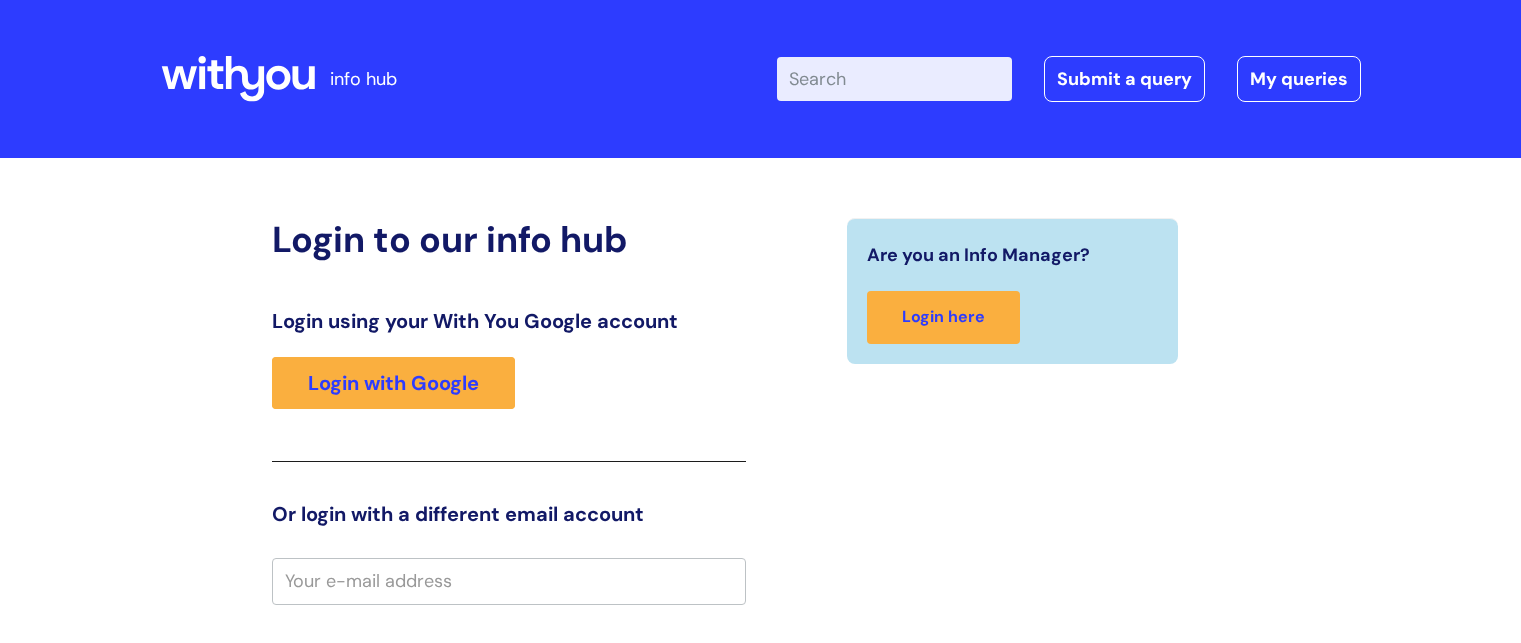 scroll, scrollTop: 0, scrollLeft: 0, axis: both 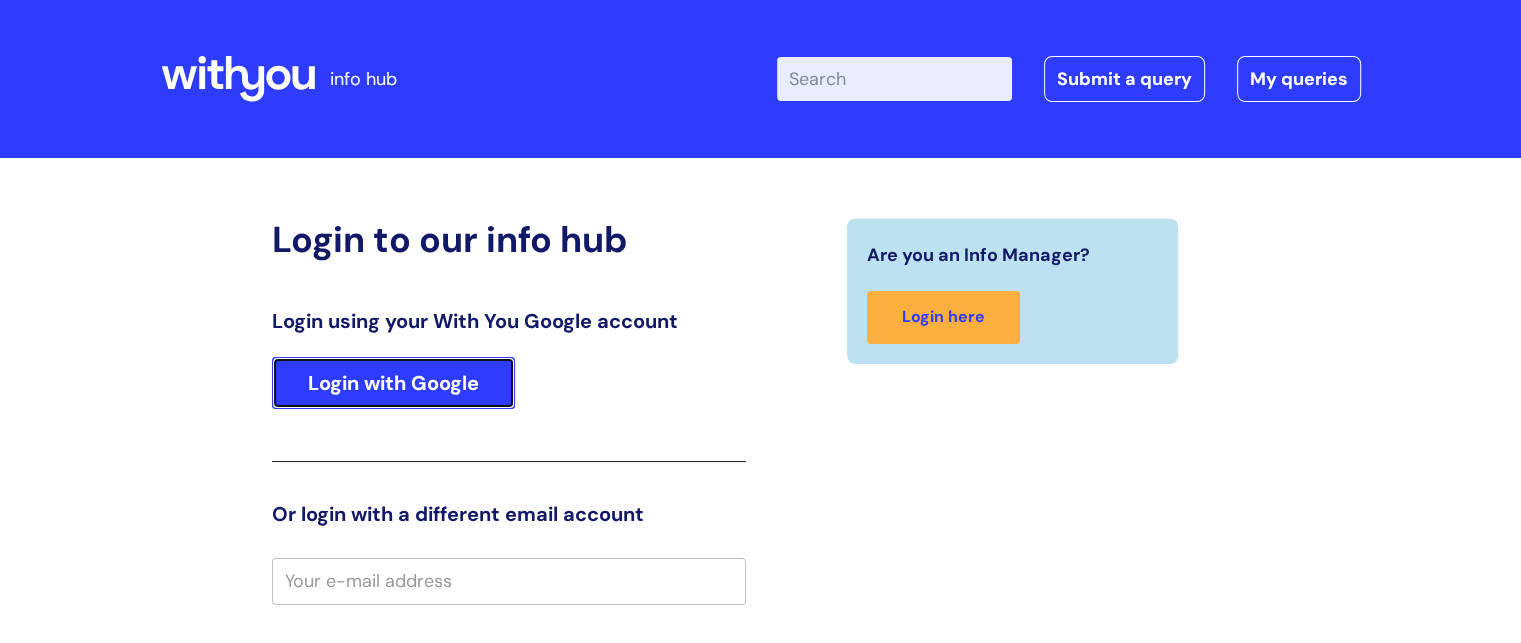 click on "Login with Google" at bounding box center (393, 383) 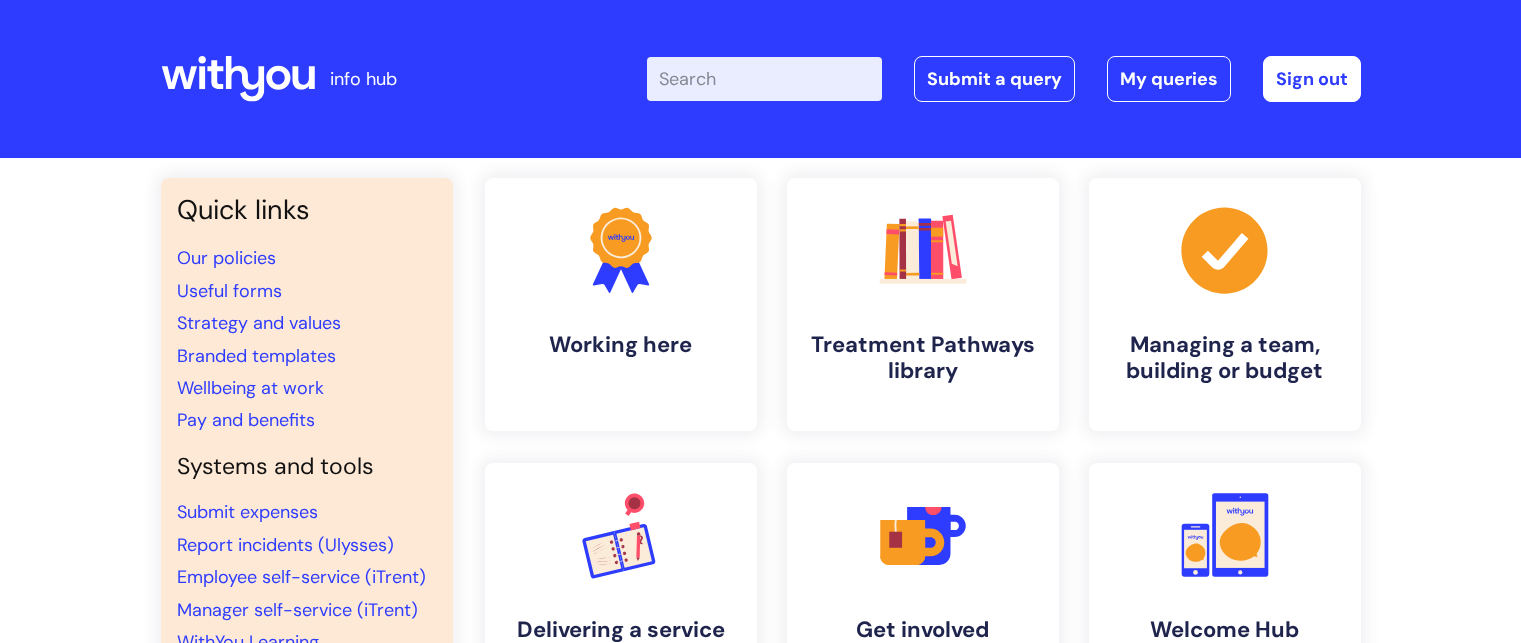 scroll, scrollTop: 0, scrollLeft: 0, axis: both 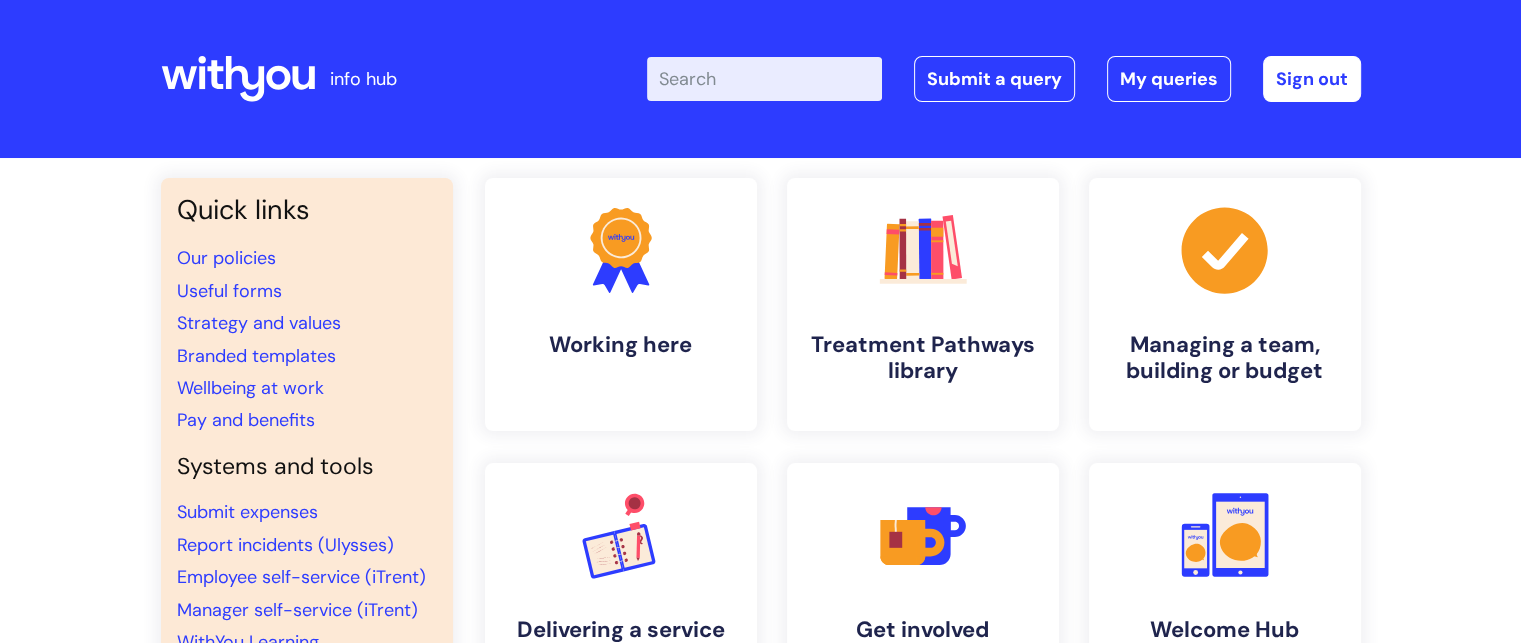 click on "Enter your search term here..." at bounding box center (764, 79) 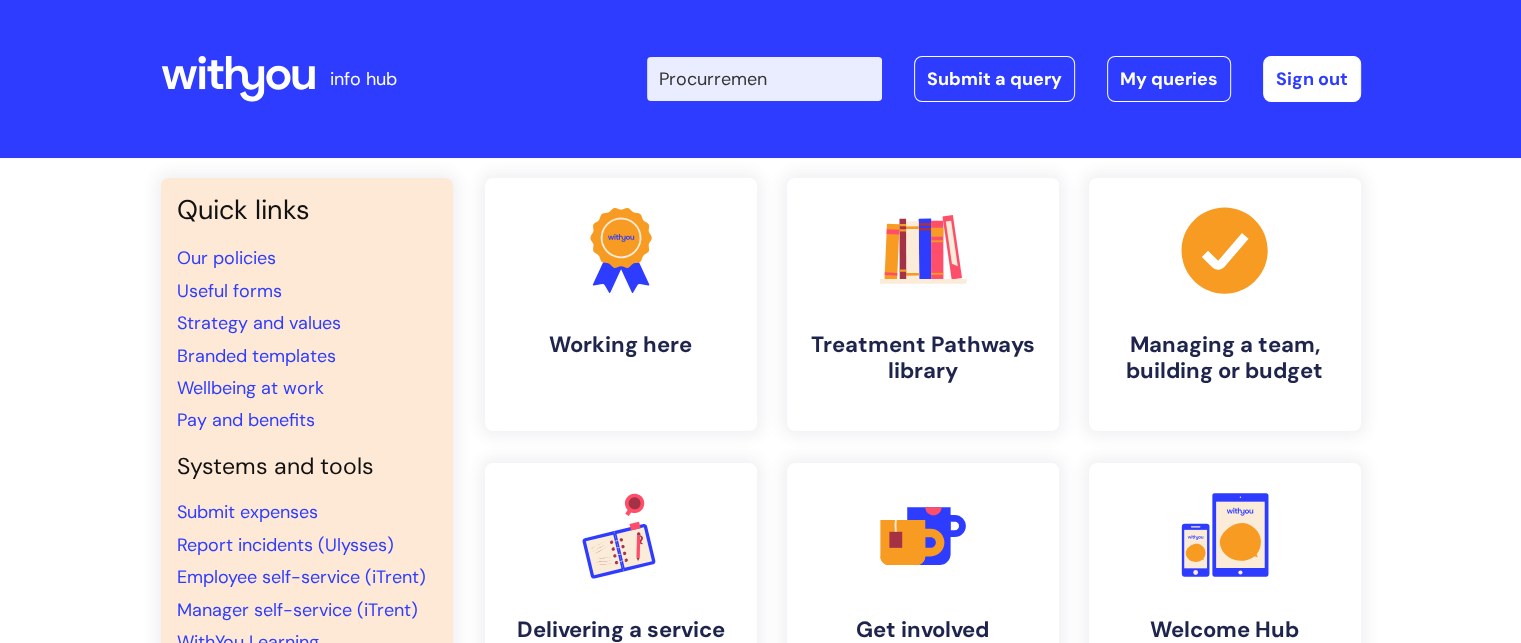 type on "Procurrement" 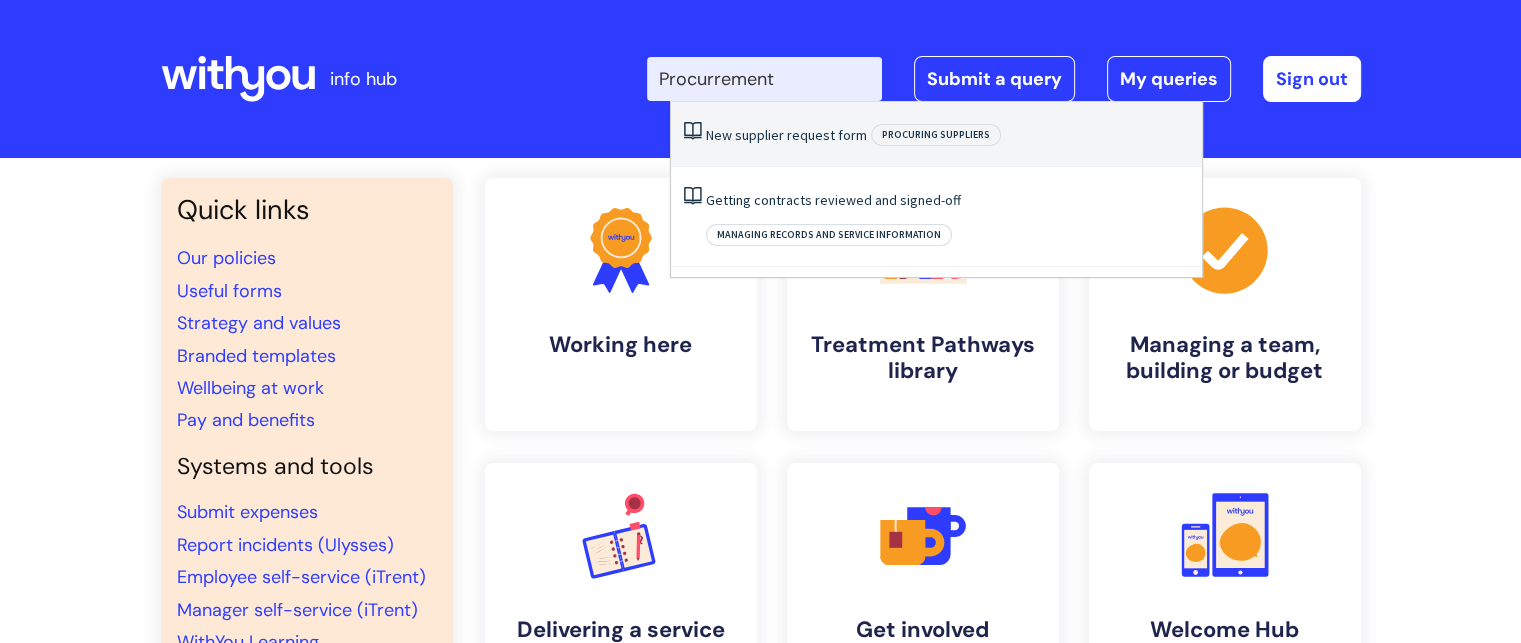 click on "New supplier request form" at bounding box center [786, 135] 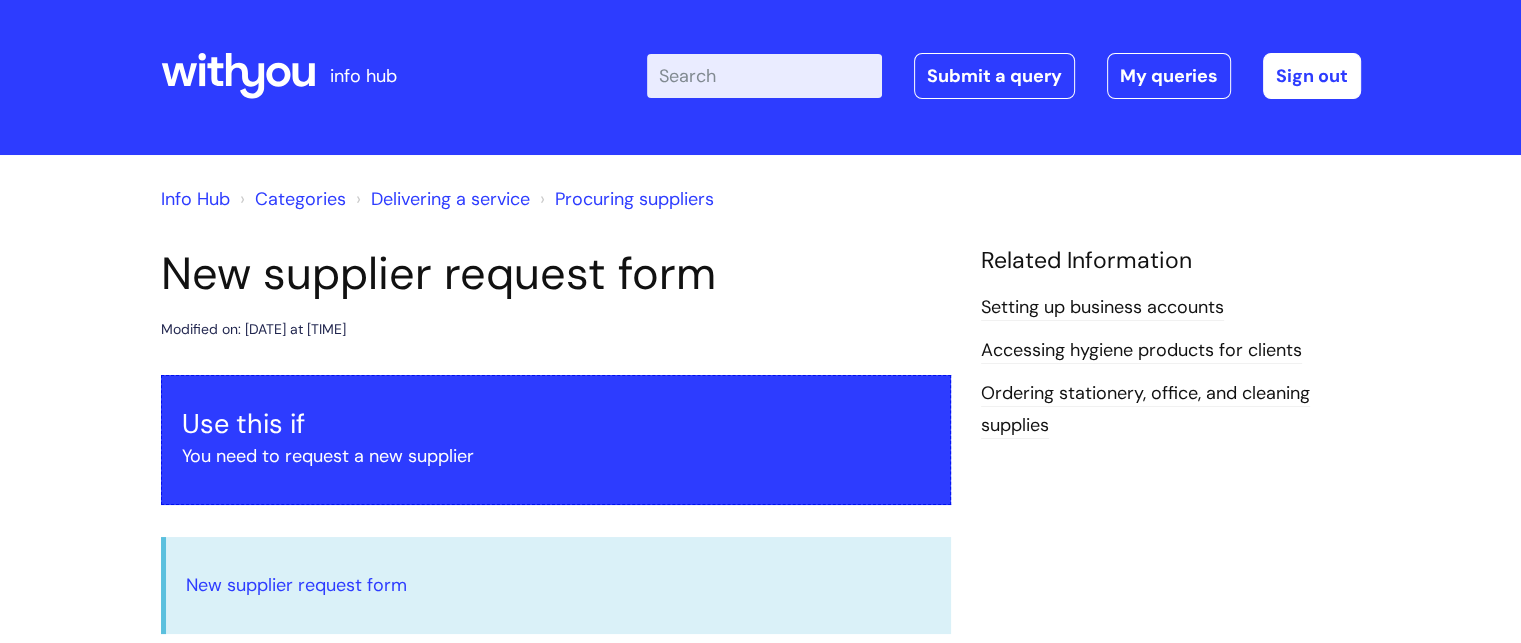 scroll, scrollTop: 0, scrollLeft: 0, axis: both 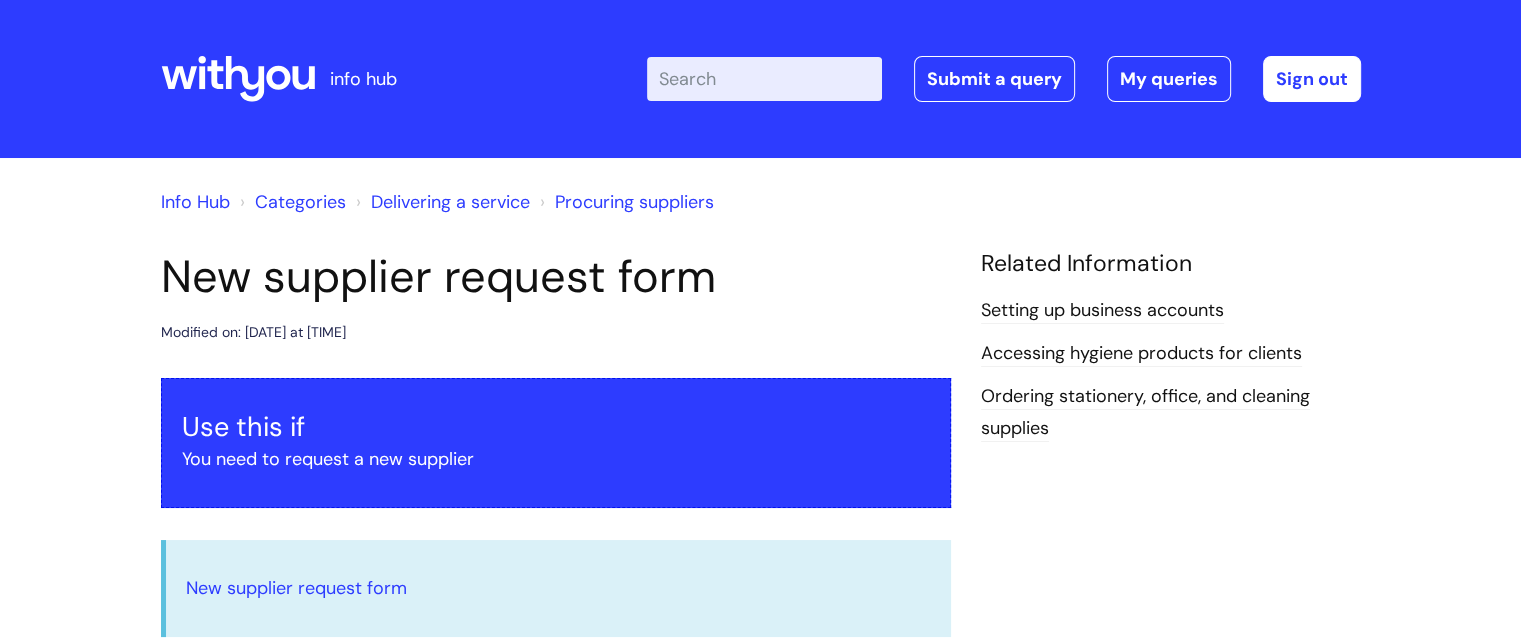 click on "Accessing hygiene products for clients" at bounding box center (1141, 354) 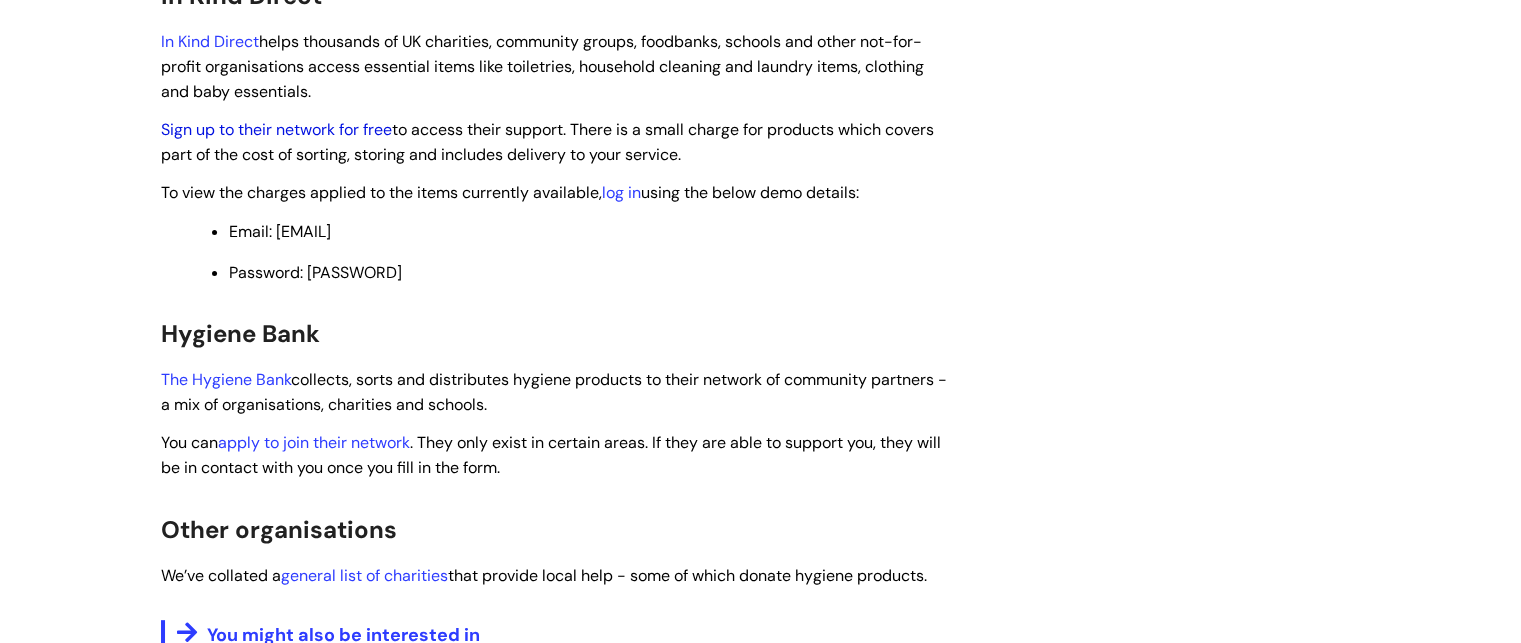 scroll, scrollTop: 400, scrollLeft: 0, axis: vertical 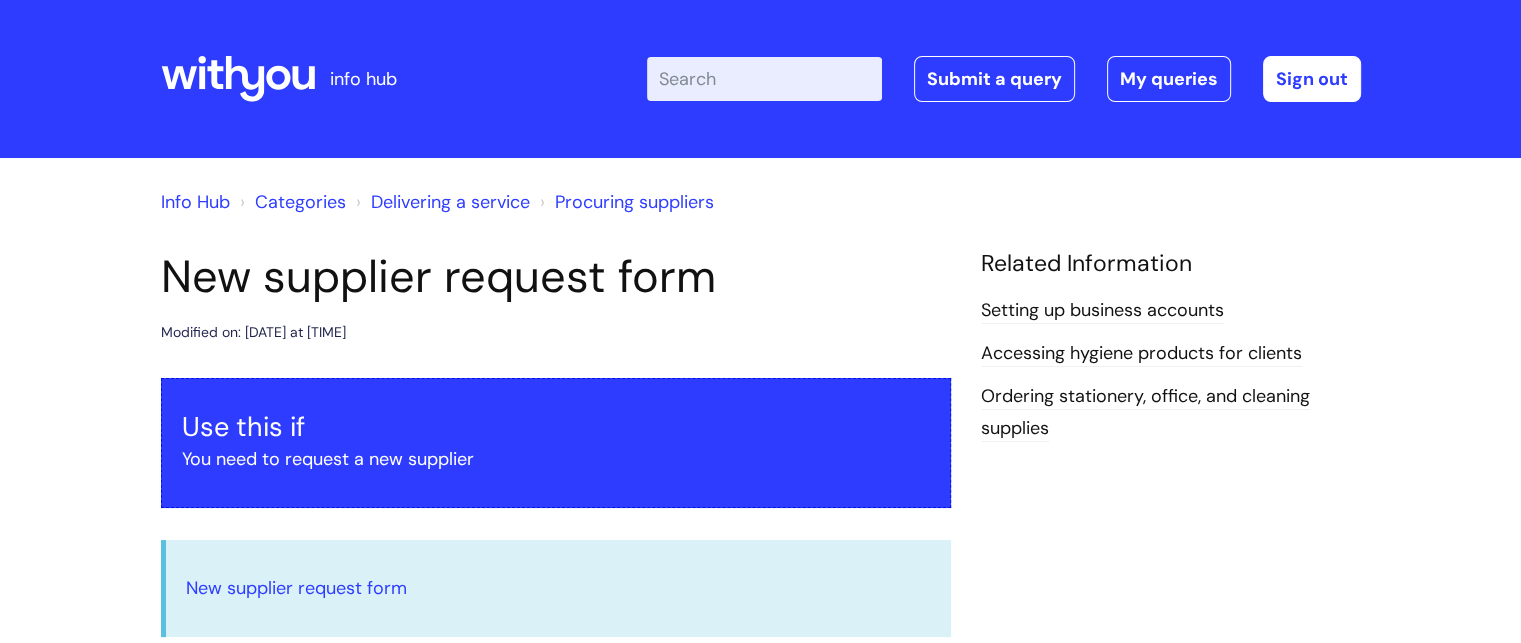 click on "Ordering stationery, office, and cleaning supplies" at bounding box center [1145, 413] 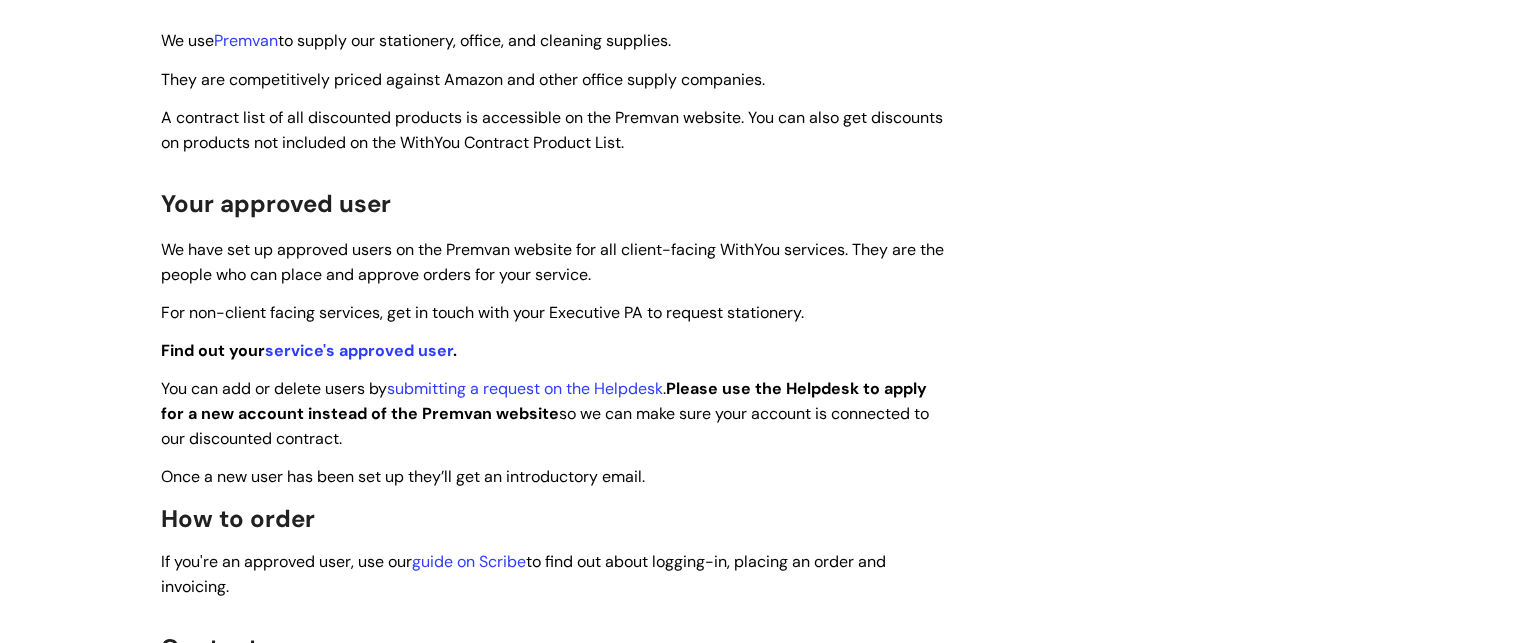 scroll, scrollTop: 600, scrollLeft: 0, axis: vertical 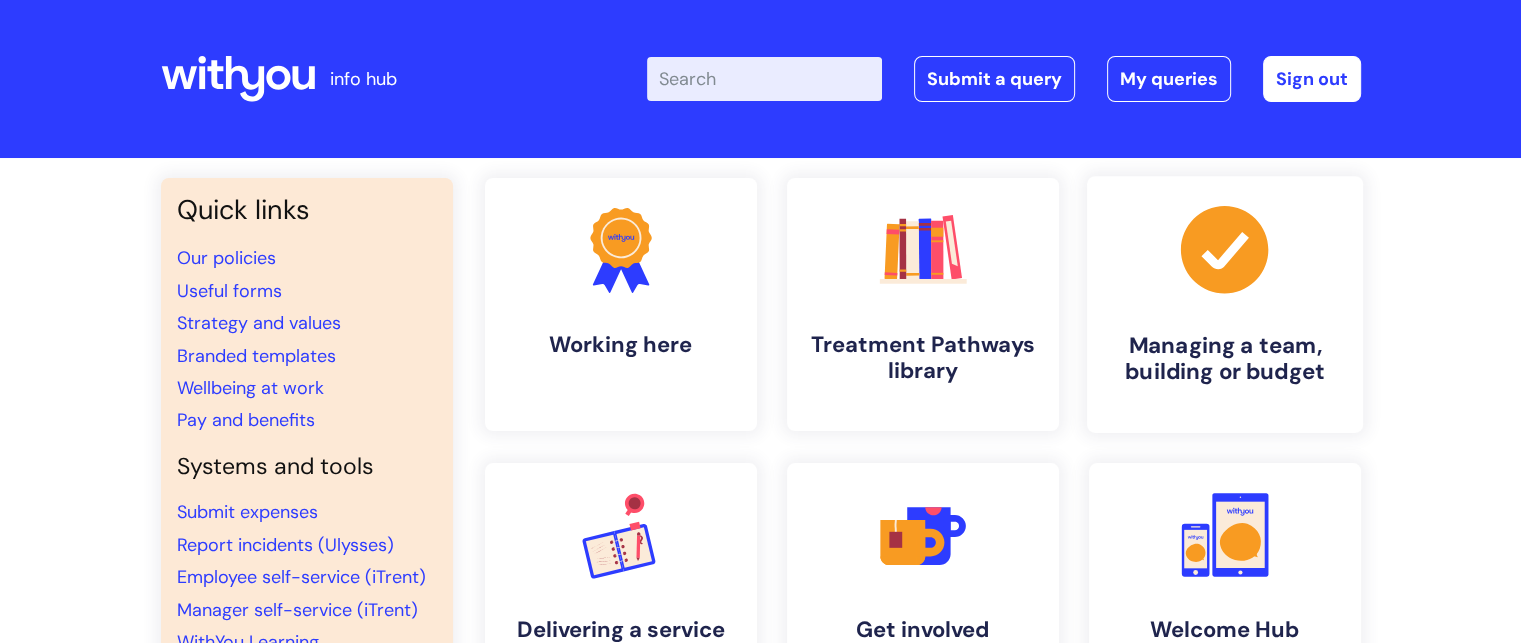 click 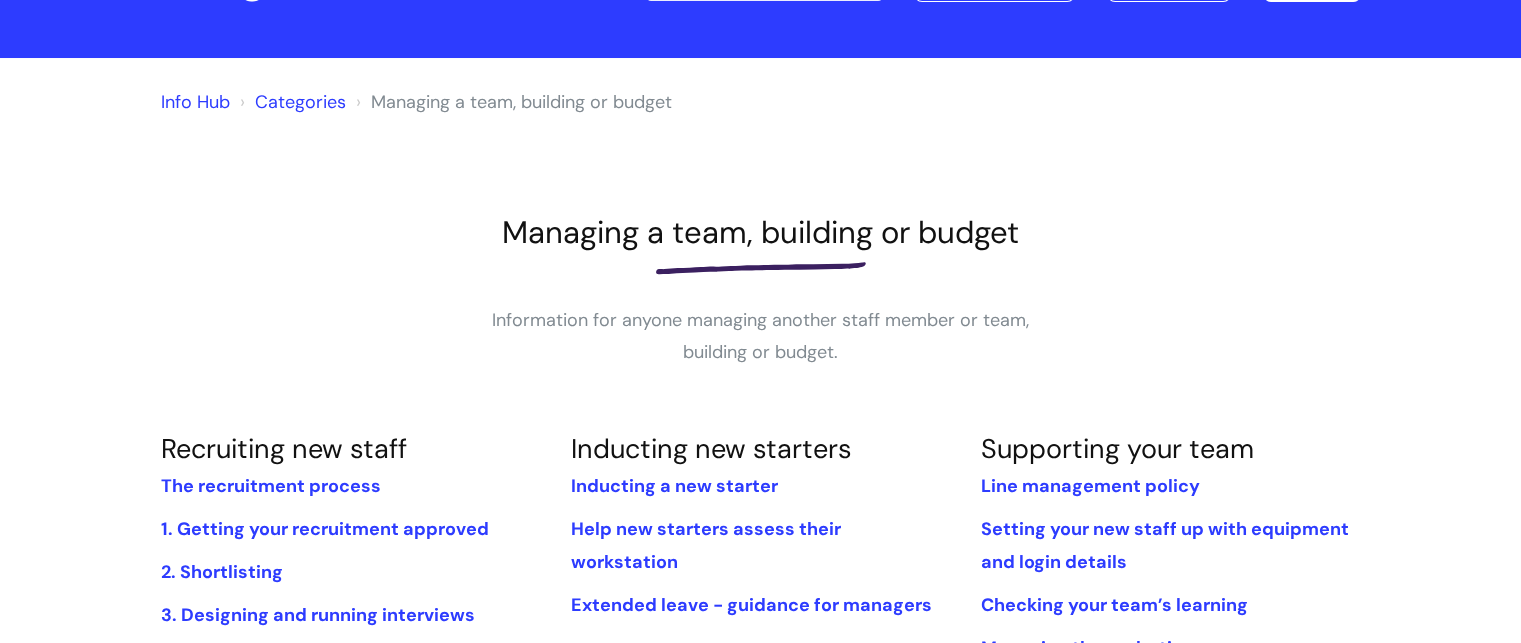 scroll, scrollTop: 0, scrollLeft: 0, axis: both 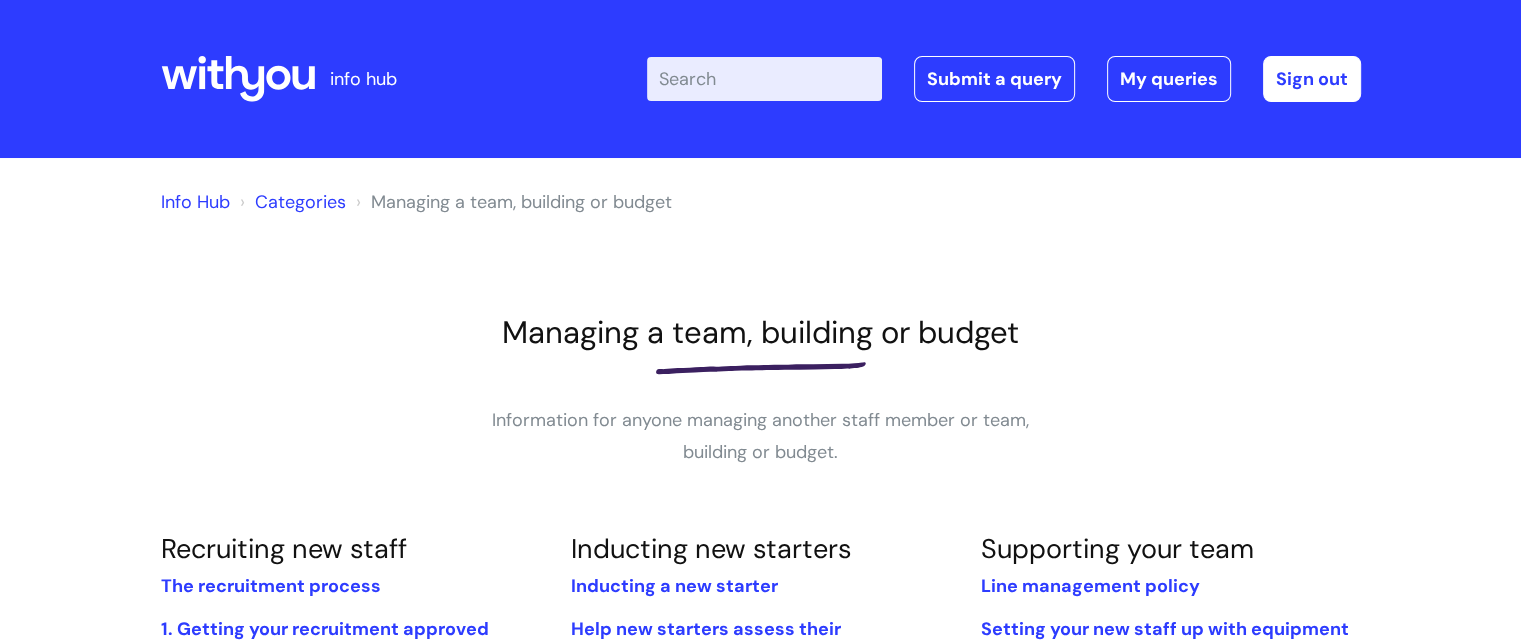 click on "Enter your search term here..." at bounding box center [764, 79] 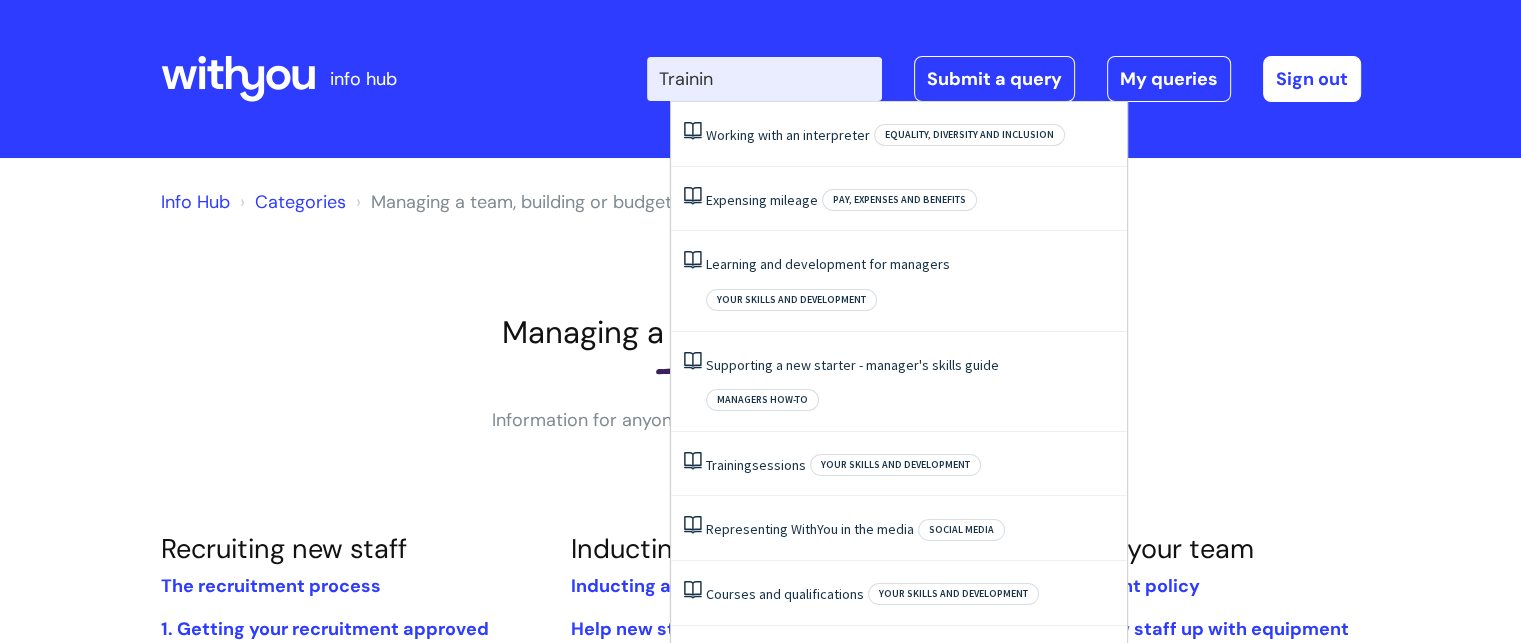 type on "Training" 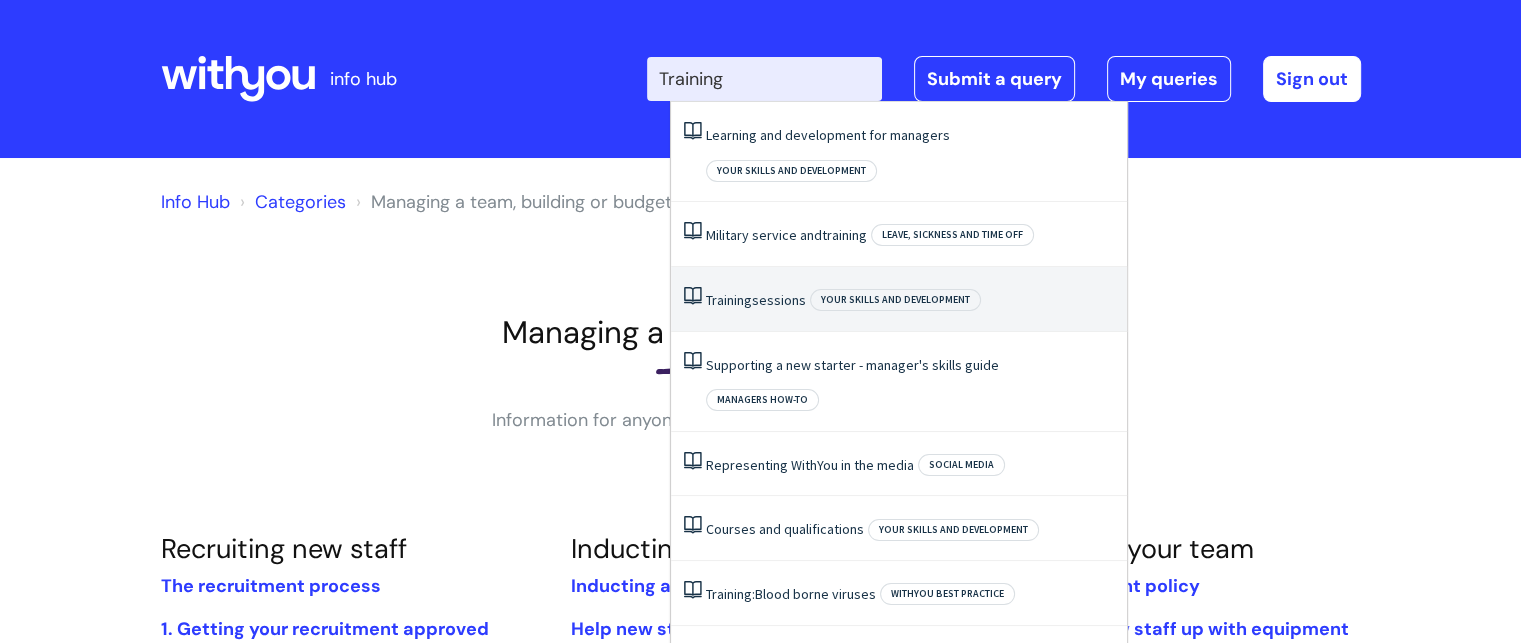 click on "Training  sessions   Your skills and development" at bounding box center [899, 299] 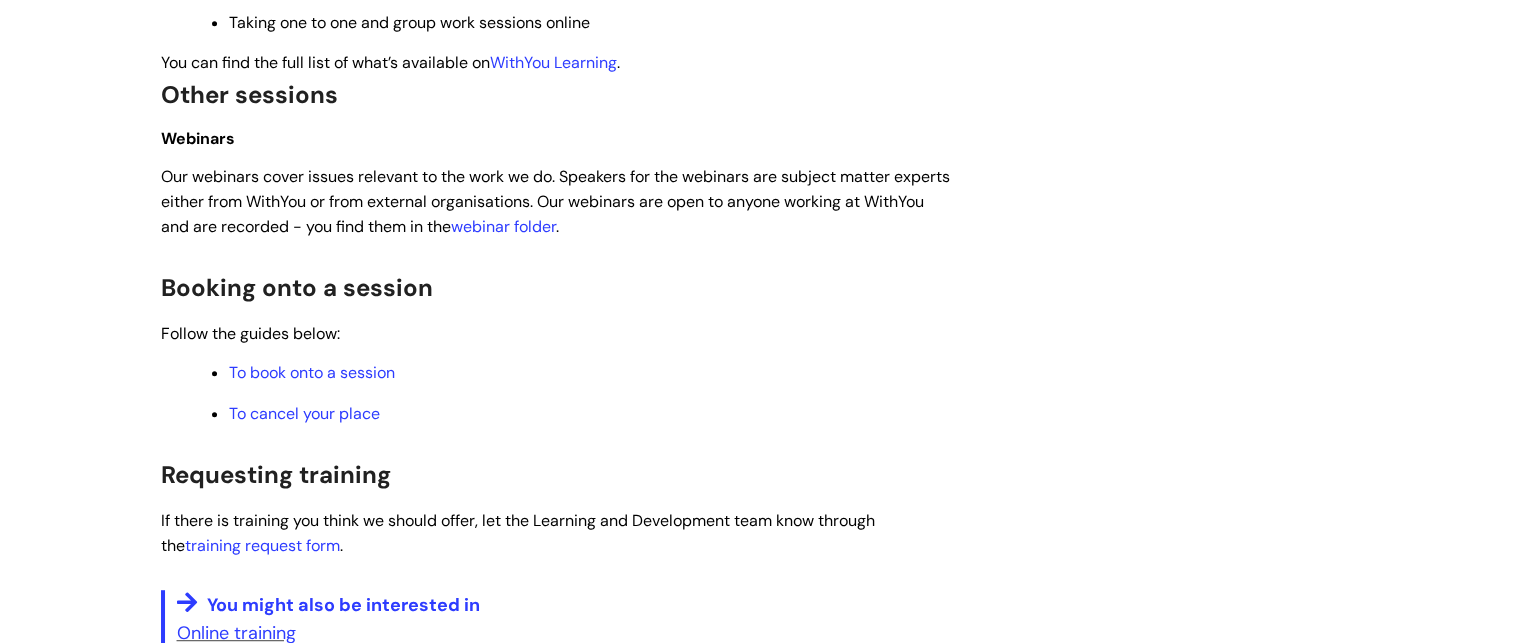 scroll, scrollTop: 1100, scrollLeft: 0, axis: vertical 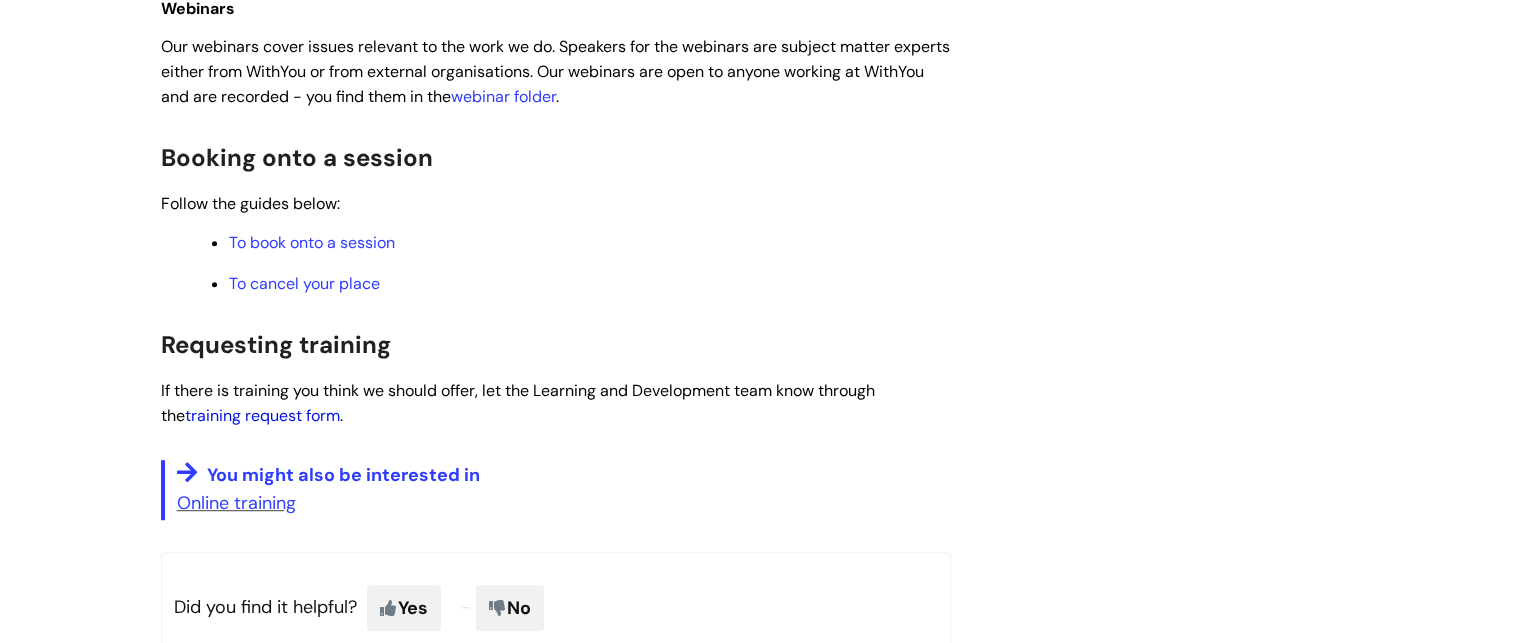 click on "training request form" at bounding box center [262, 415] 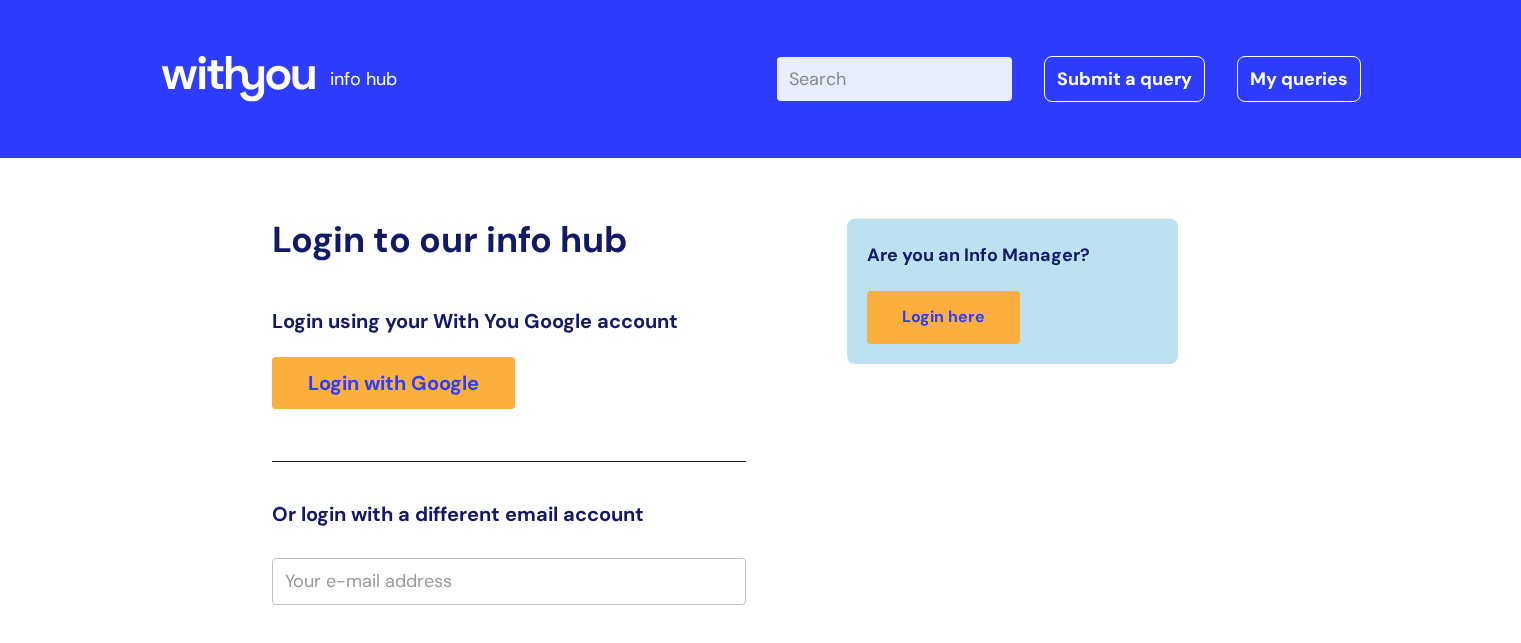 scroll, scrollTop: 0, scrollLeft: 0, axis: both 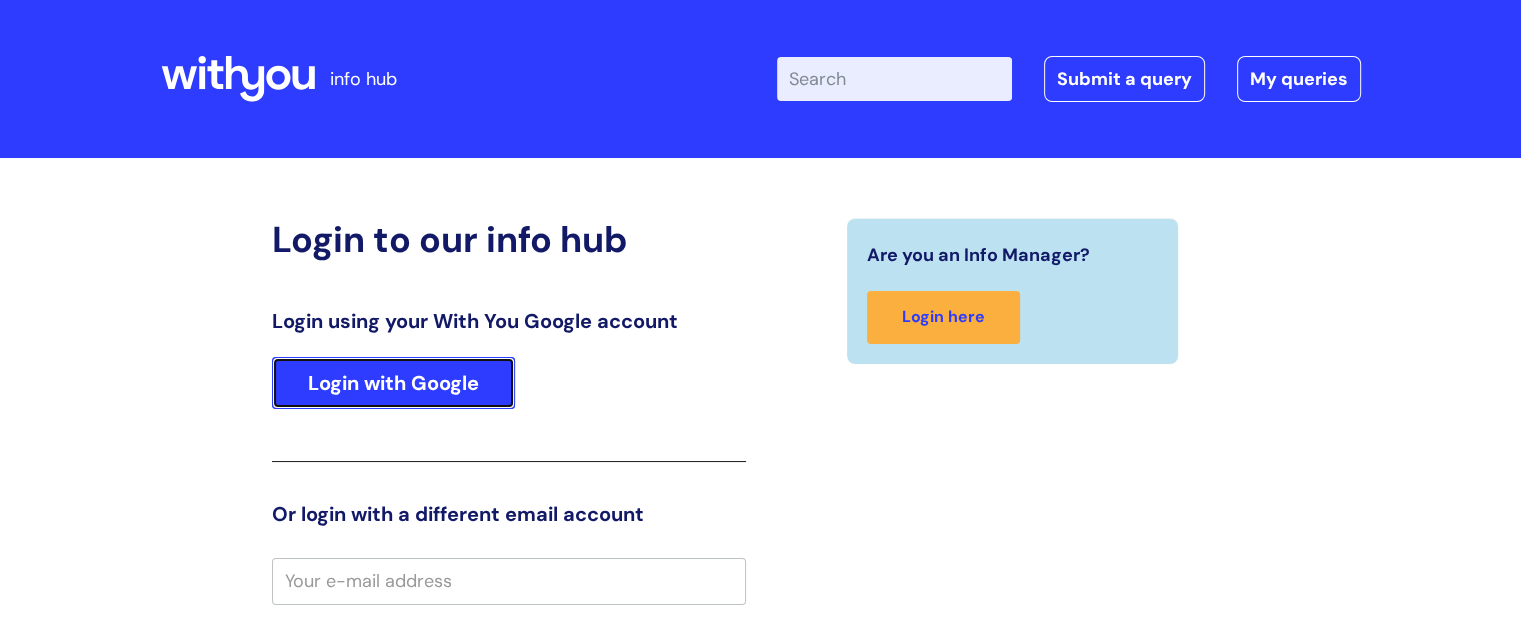 click on "Login with Google" at bounding box center (393, 383) 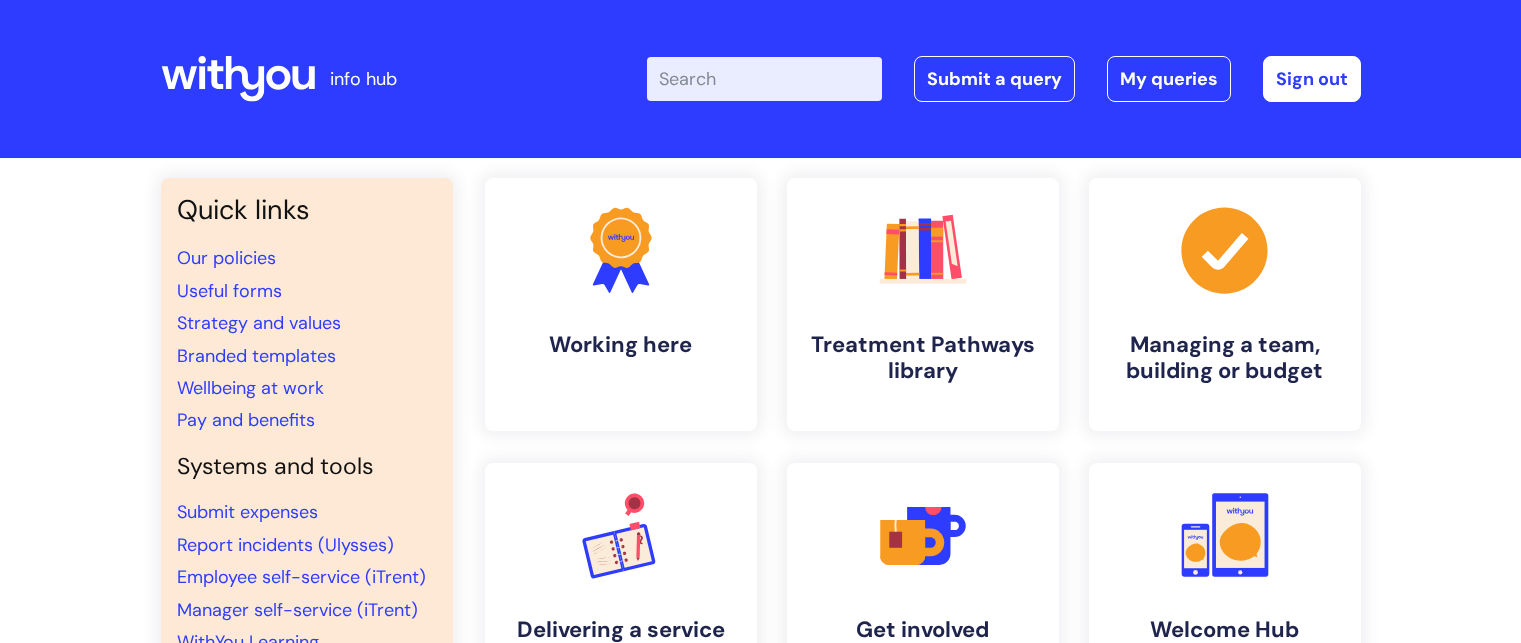 scroll, scrollTop: 0, scrollLeft: 0, axis: both 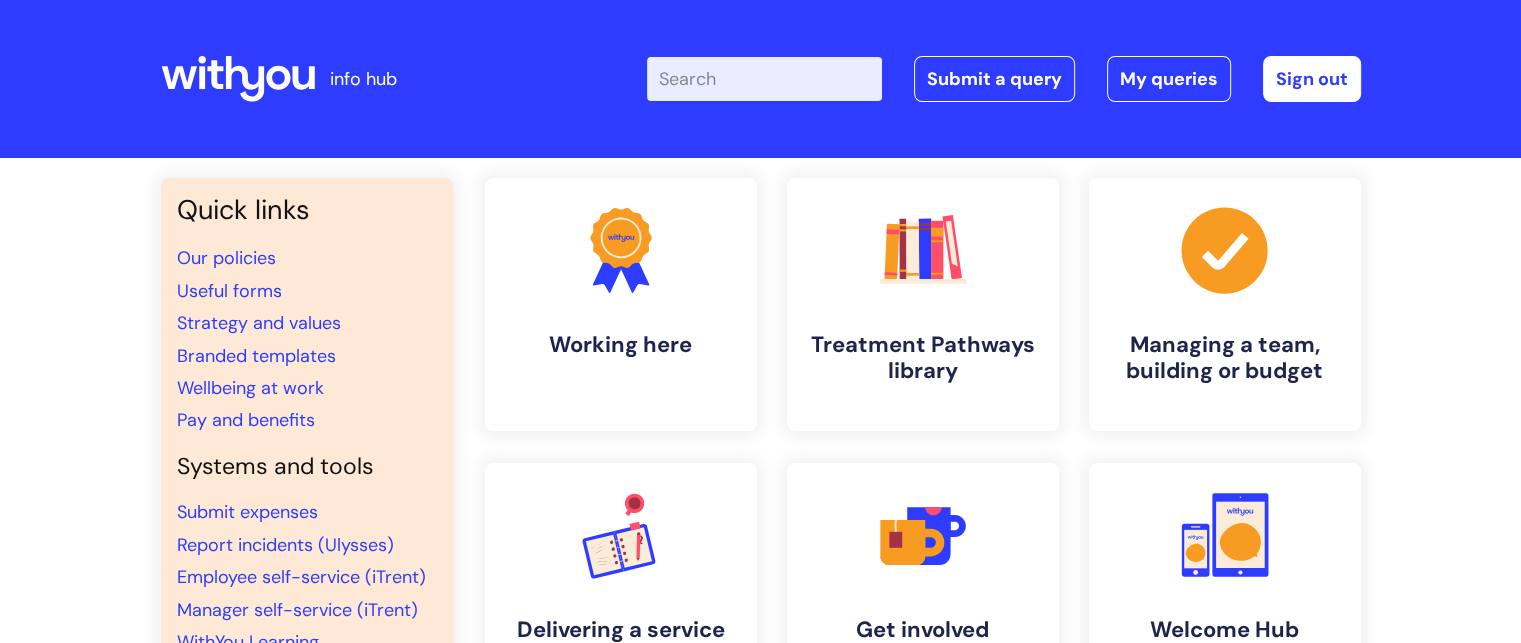 click on "Wellbeing at work" at bounding box center (307, 388) 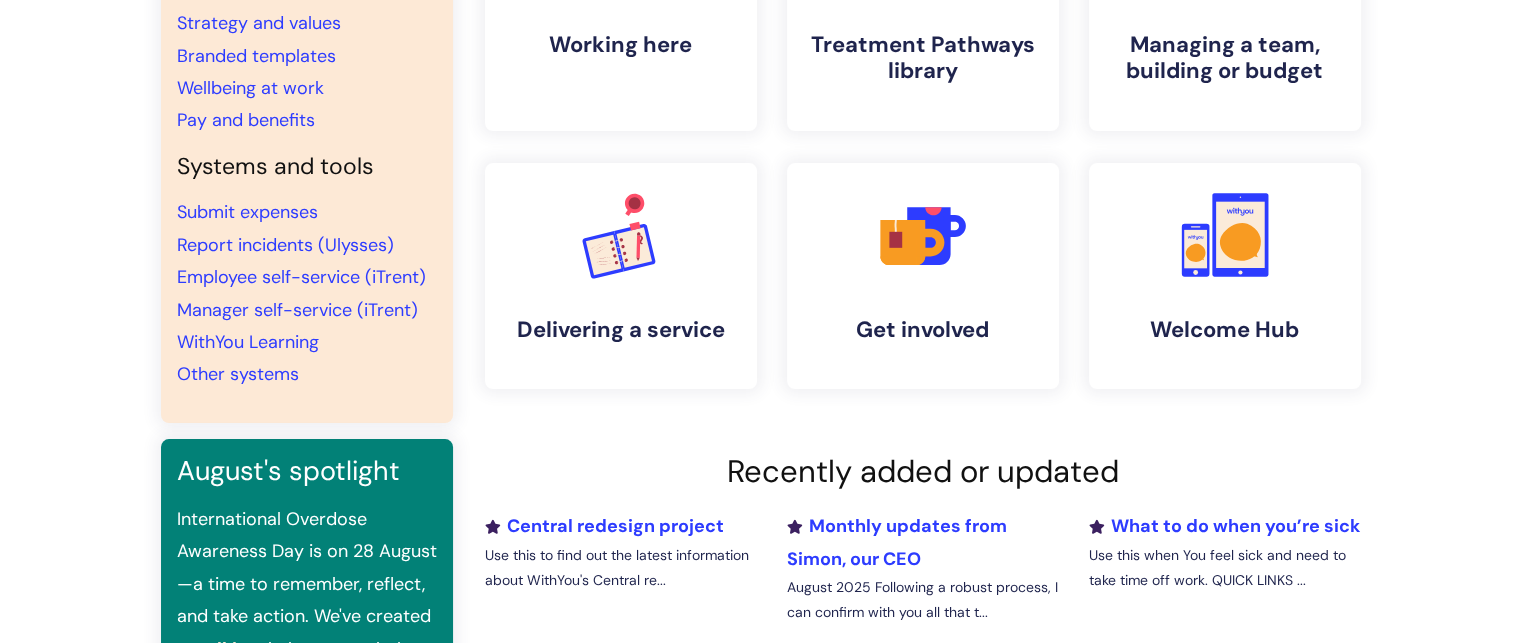 scroll, scrollTop: 200, scrollLeft: 0, axis: vertical 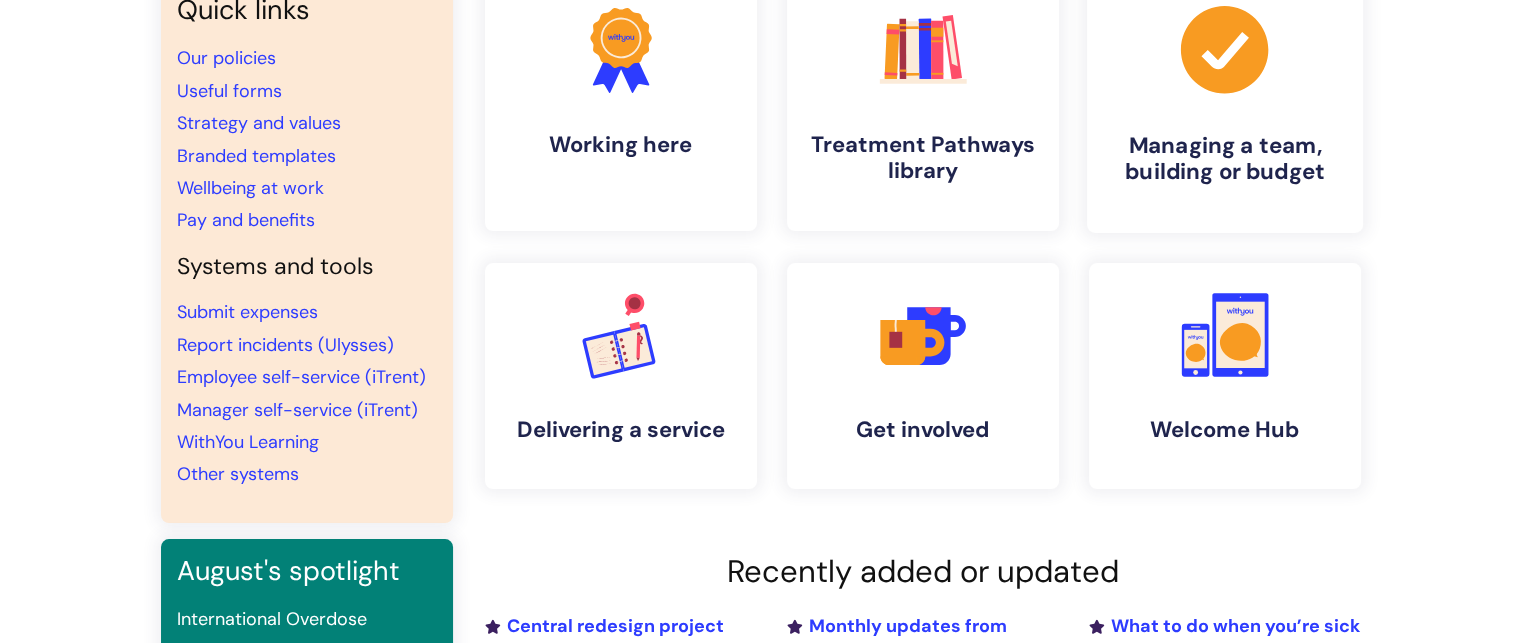 click on ".cls-1{fill:#a53144;stroke-width:0px;}
Managing a team, building or budget" at bounding box center (1224, 104) 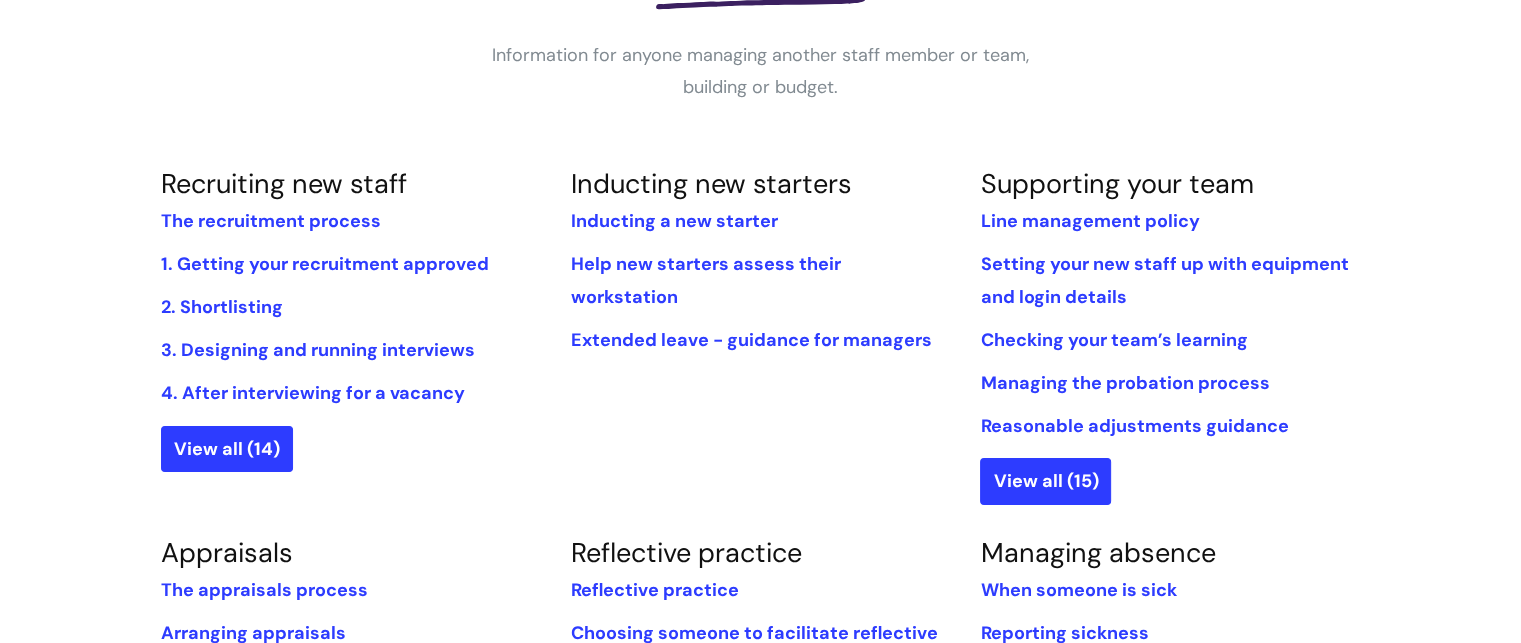 scroll, scrollTop: 400, scrollLeft: 0, axis: vertical 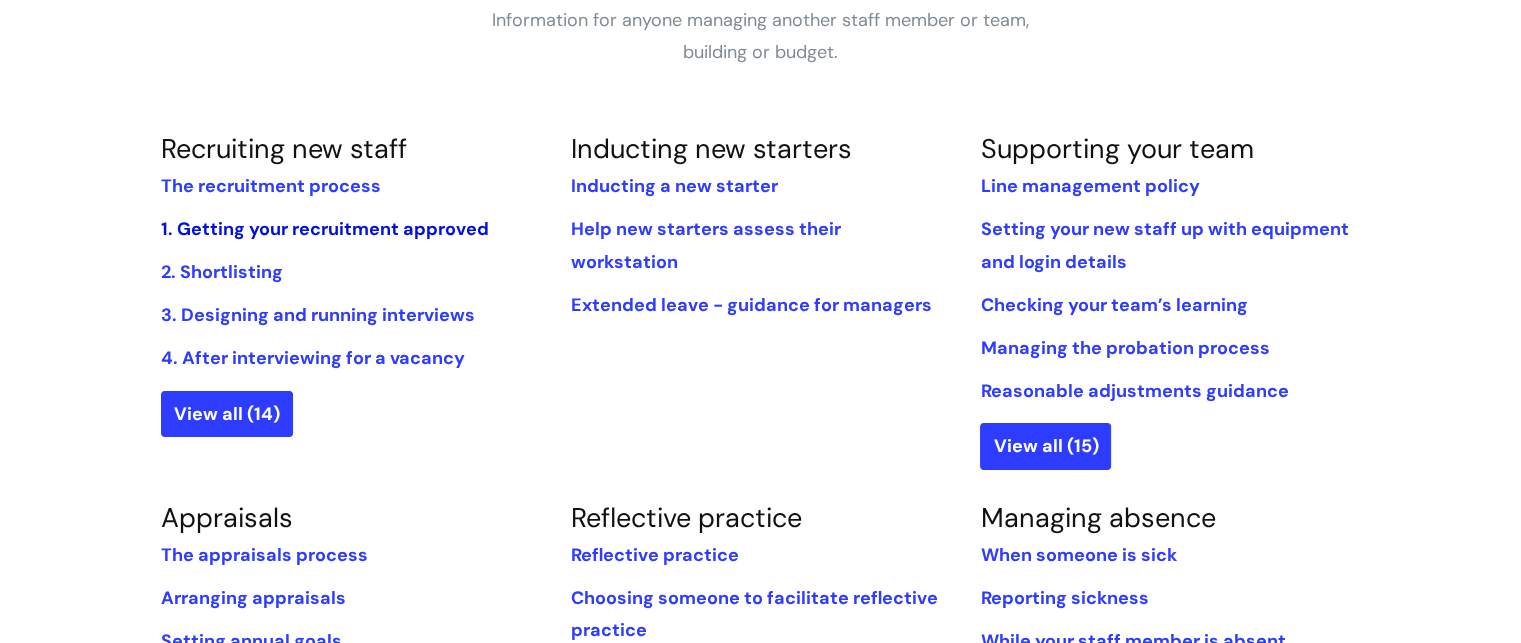 click on "1. Getting your recruitment approved" at bounding box center (325, 229) 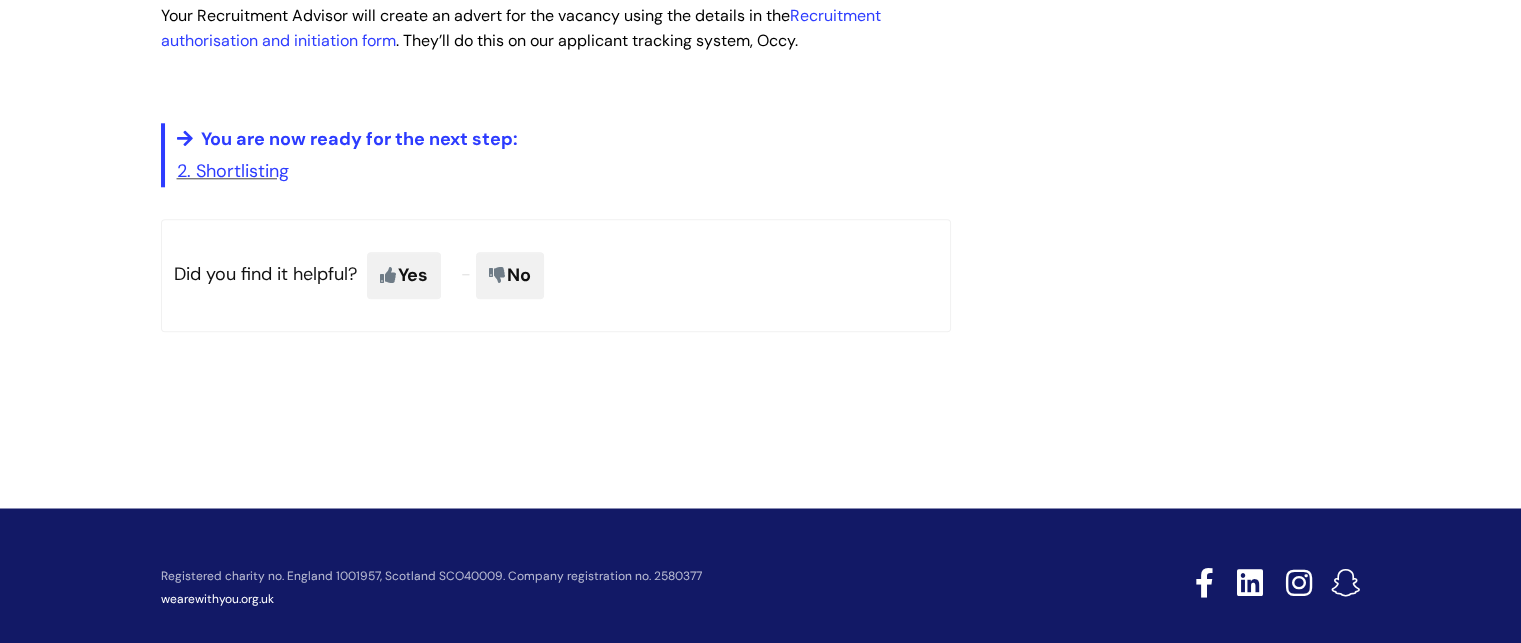 scroll, scrollTop: 2088, scrollLeft: 0, axis: vertical 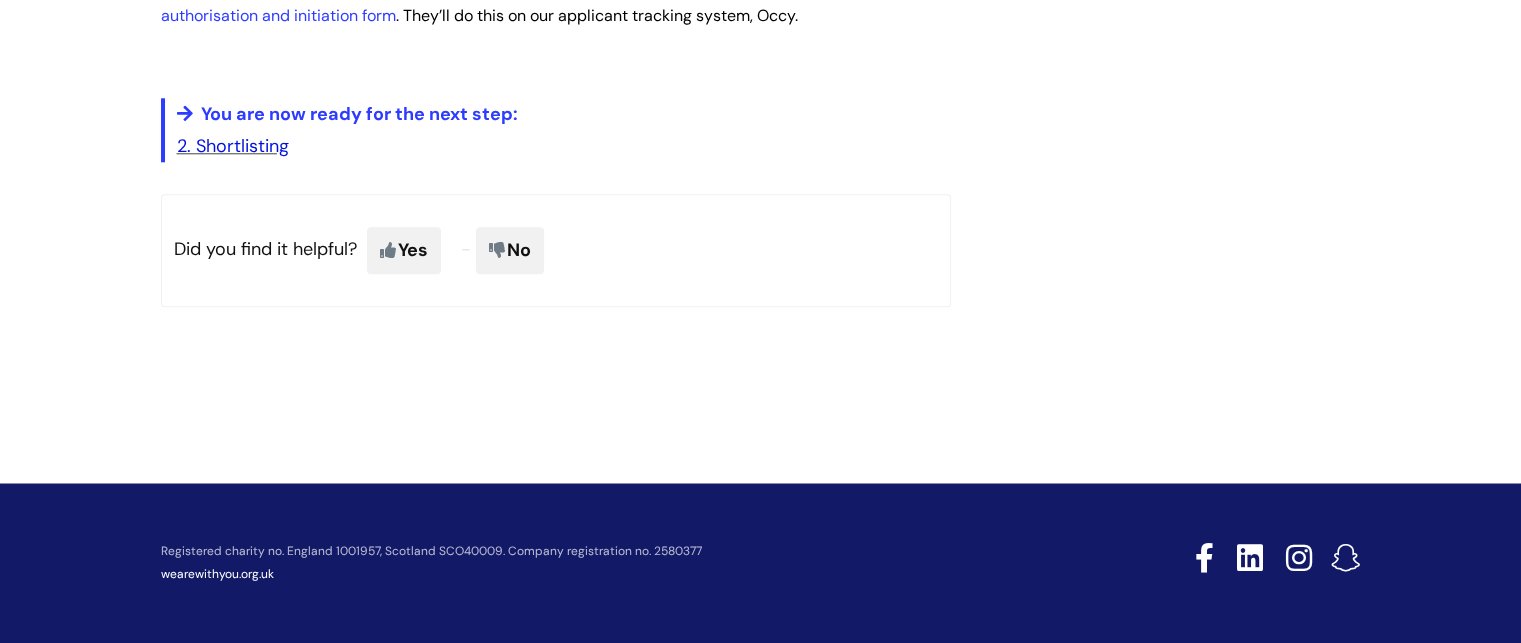 click on "2. Shortlisting" at bounding box center [233, 146] 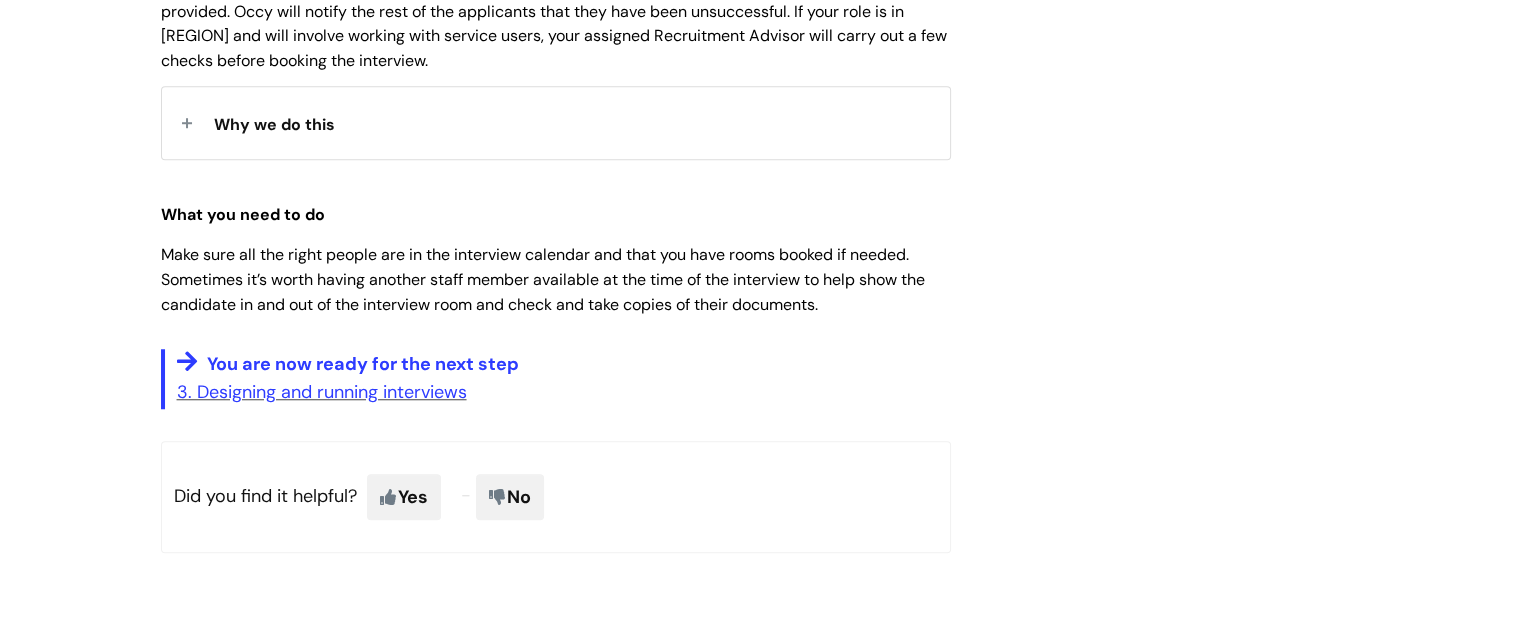 scroll, scrollTop: 1600, scrollLeft: 0, axis: vertical 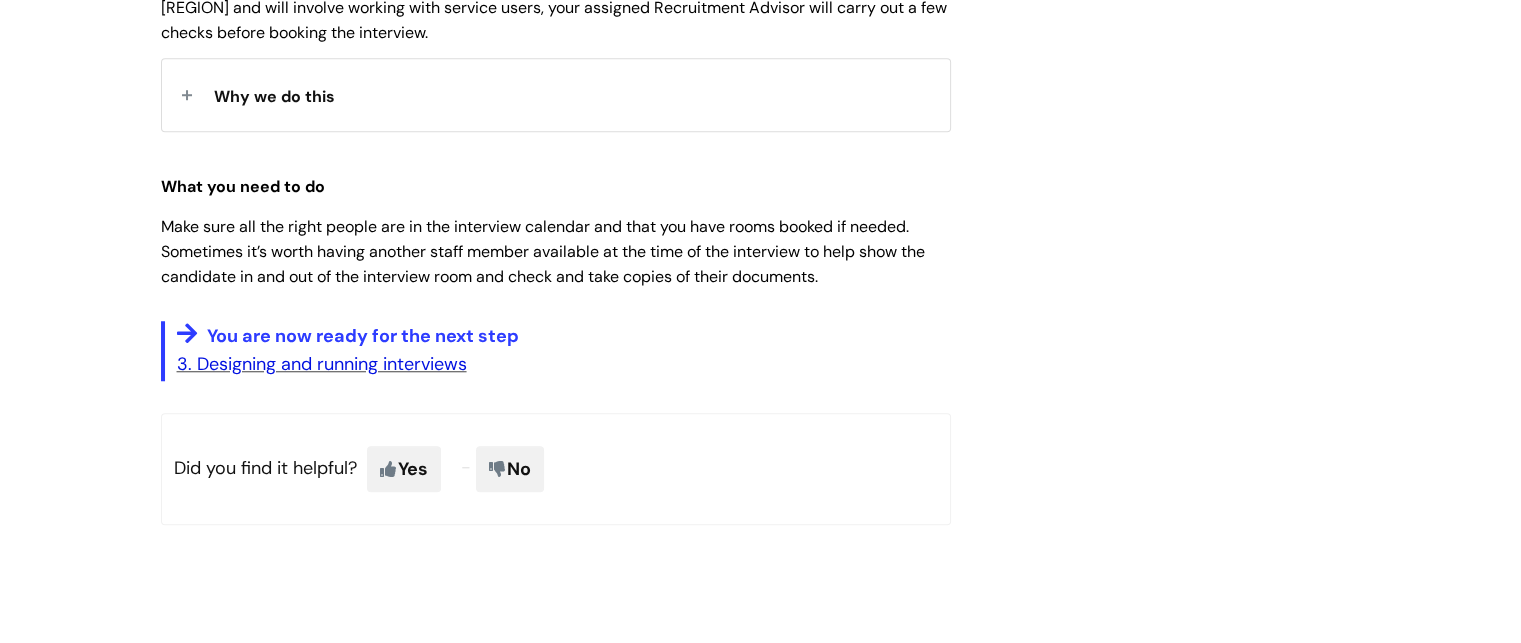 click on "3. Designing and running interviews" at bounding box center [322, 364] 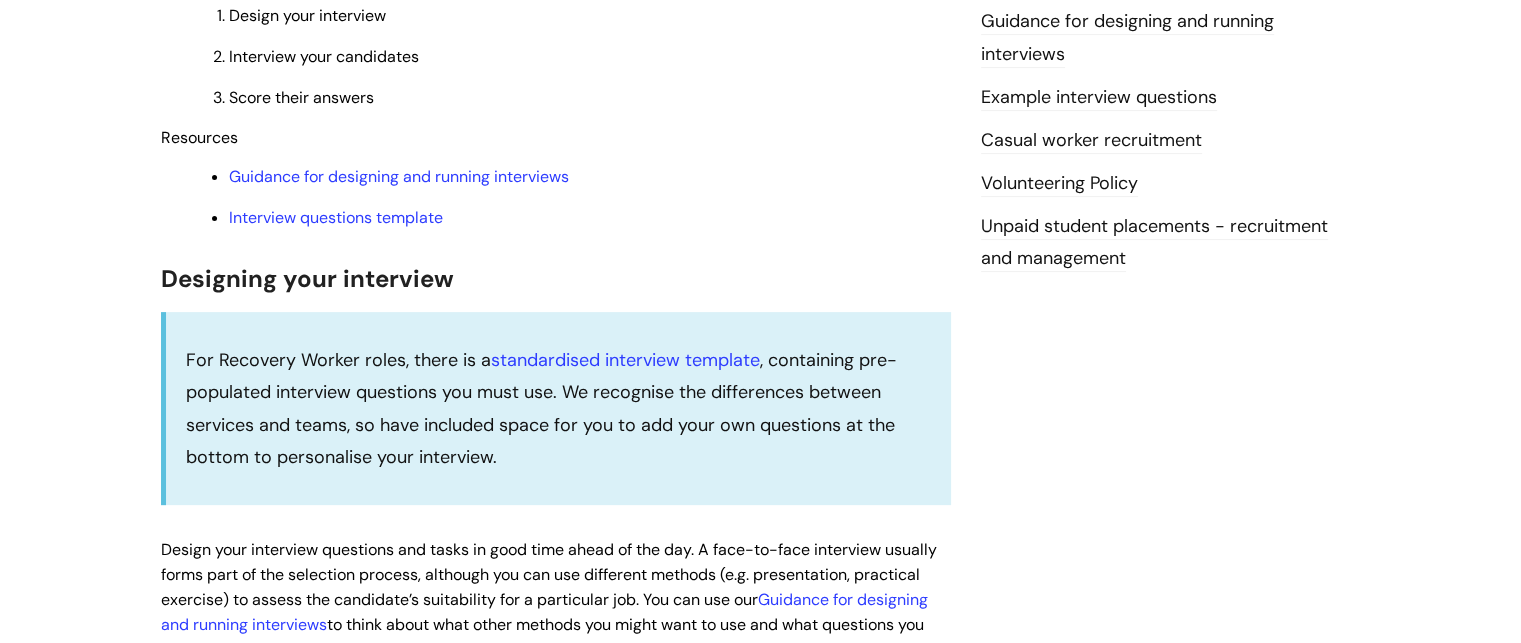 scroll, scrollTop: 600, scrollLeft: 0, axis: vertical 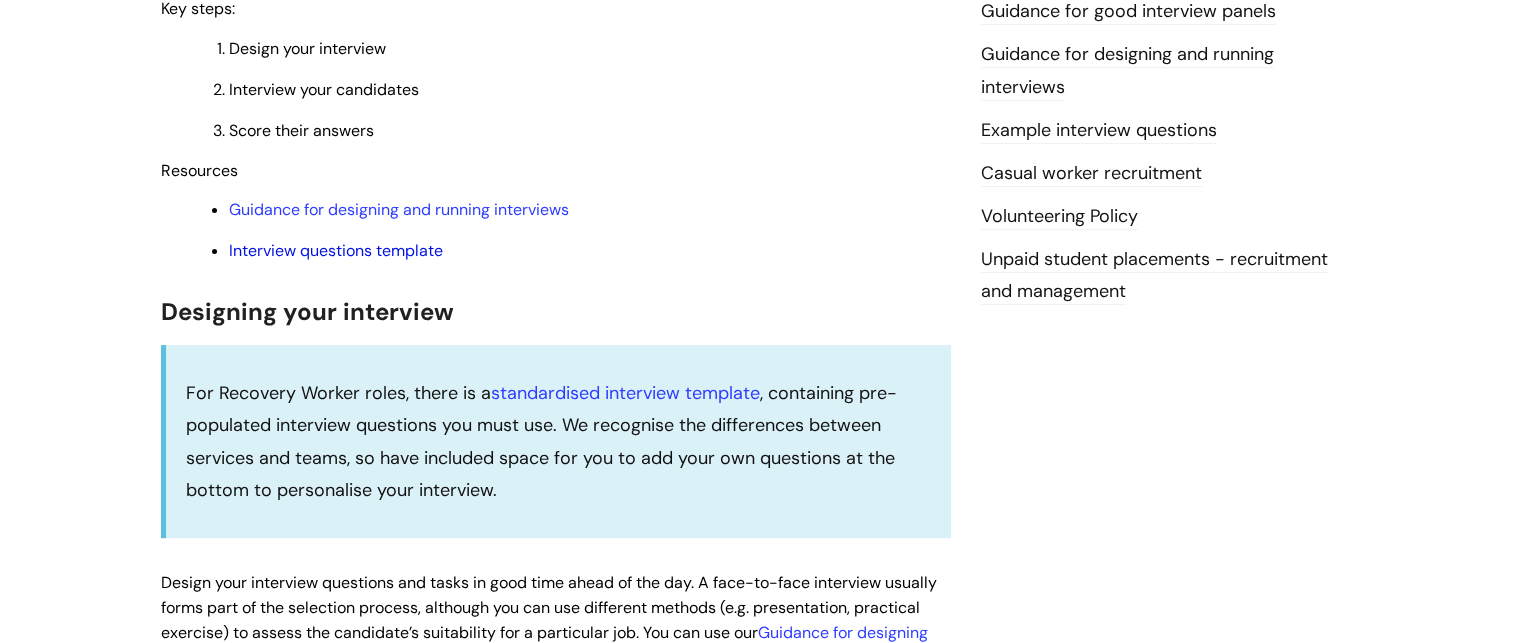 click on "Interview questions template" at bounding box center [336, 250] 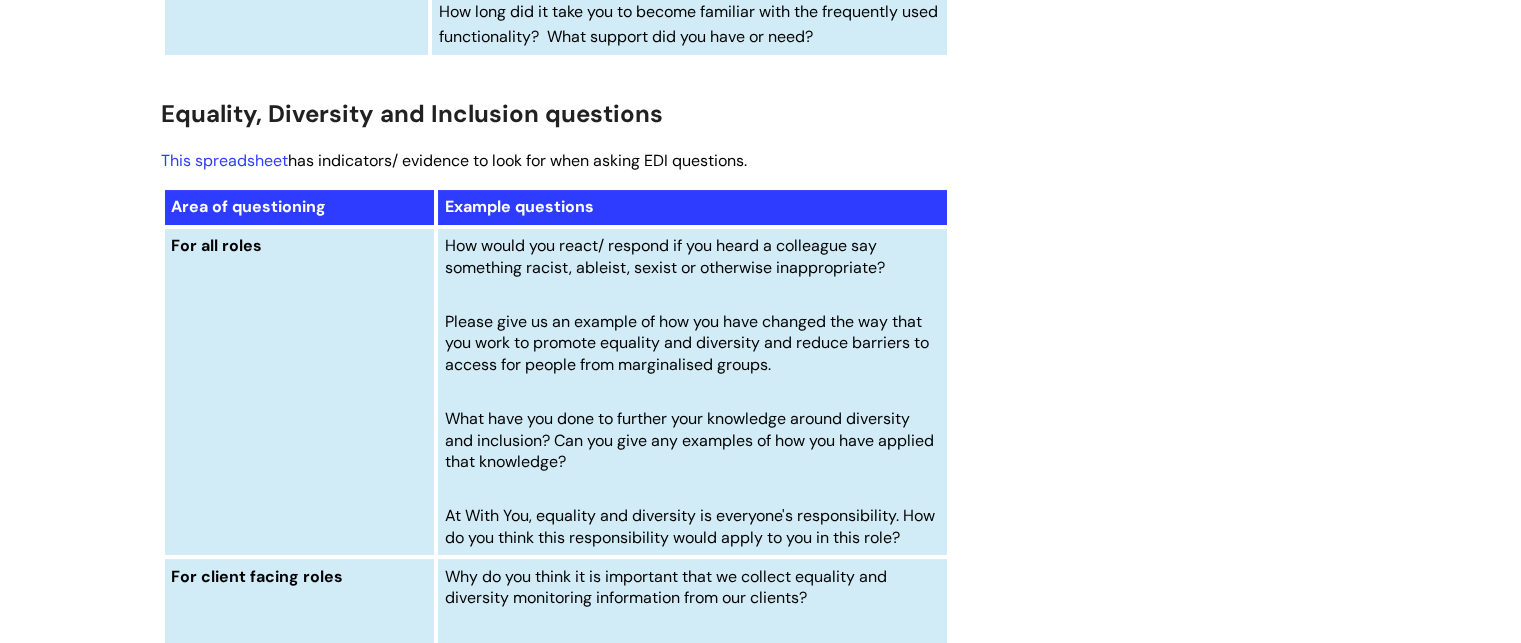 scroll, scrollTop: 7900, scrollLeft: 0, axis: vertical 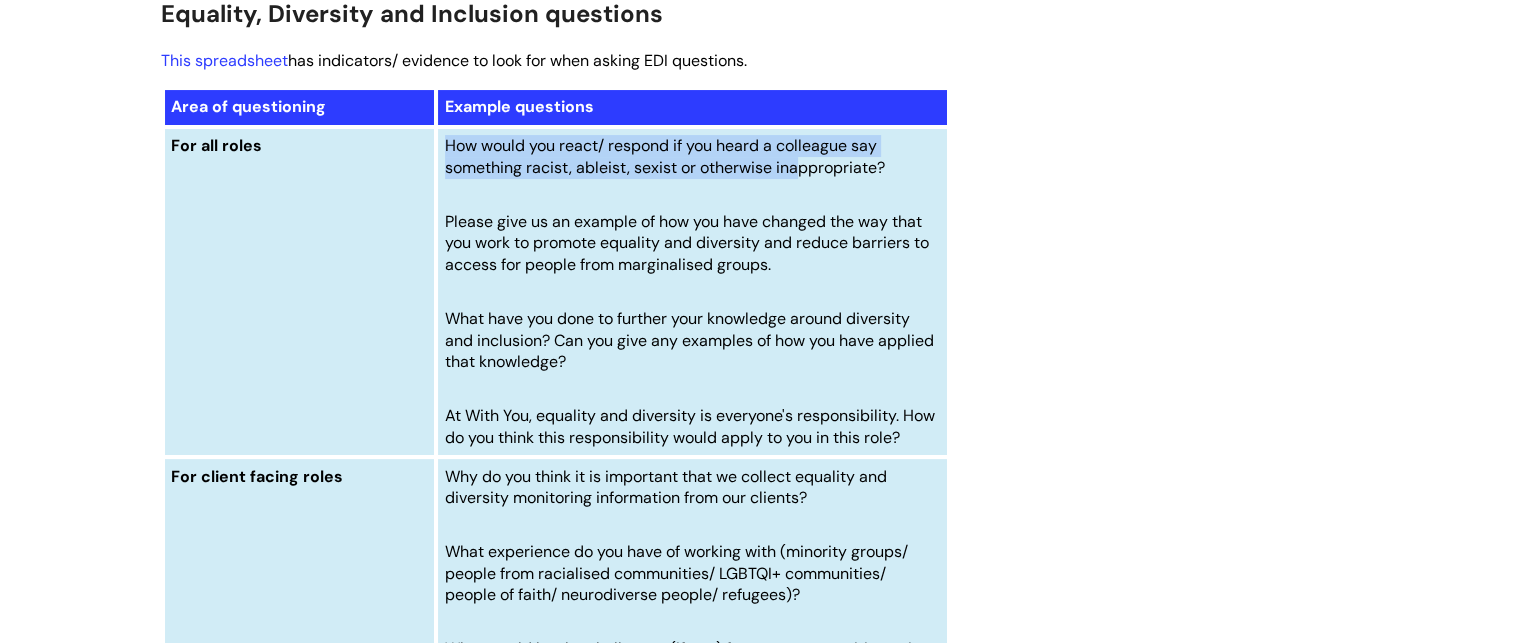 drag, startPoint x: 446, startPoint y: 201, endPoint x: 801, endPoint y: 217, distance: 355.36038 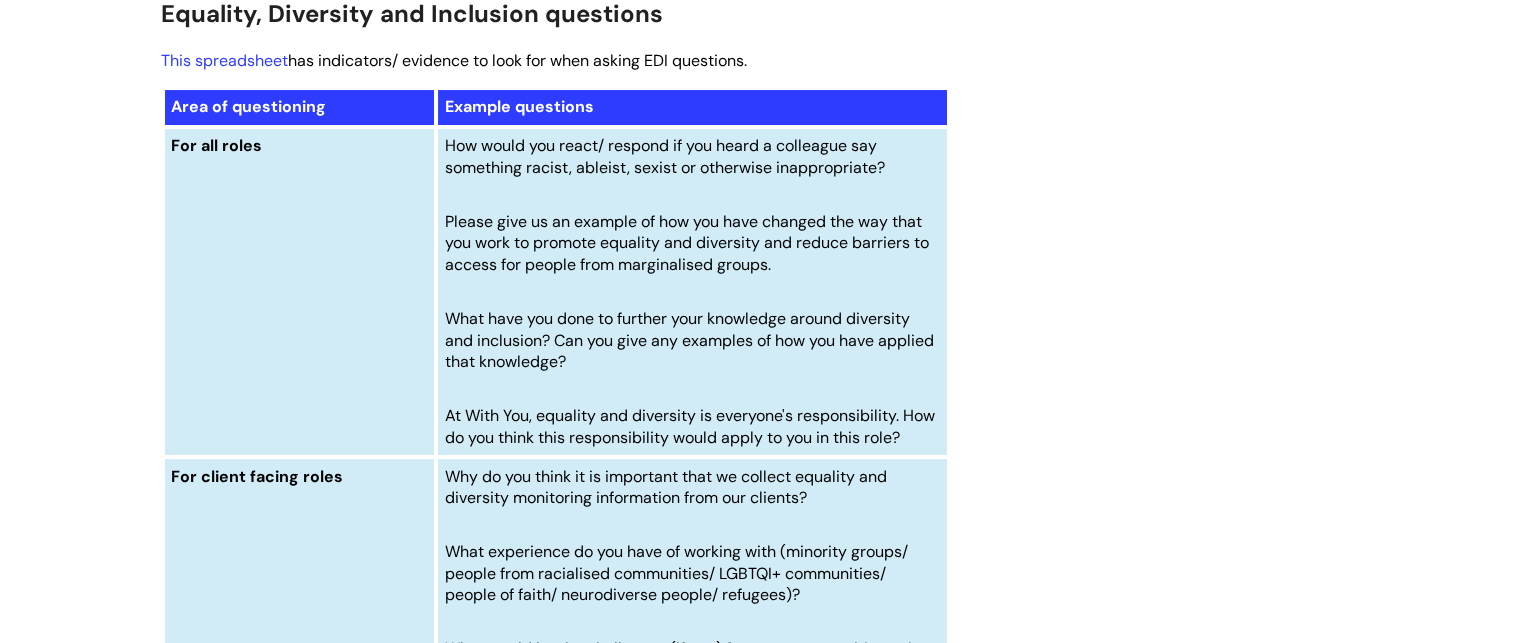 click on "Please give us an example of how you have changed the way that you work to promote equality and diversity and reduce barriers to access for people from marginalised groups." at bounding box center [687, 243] 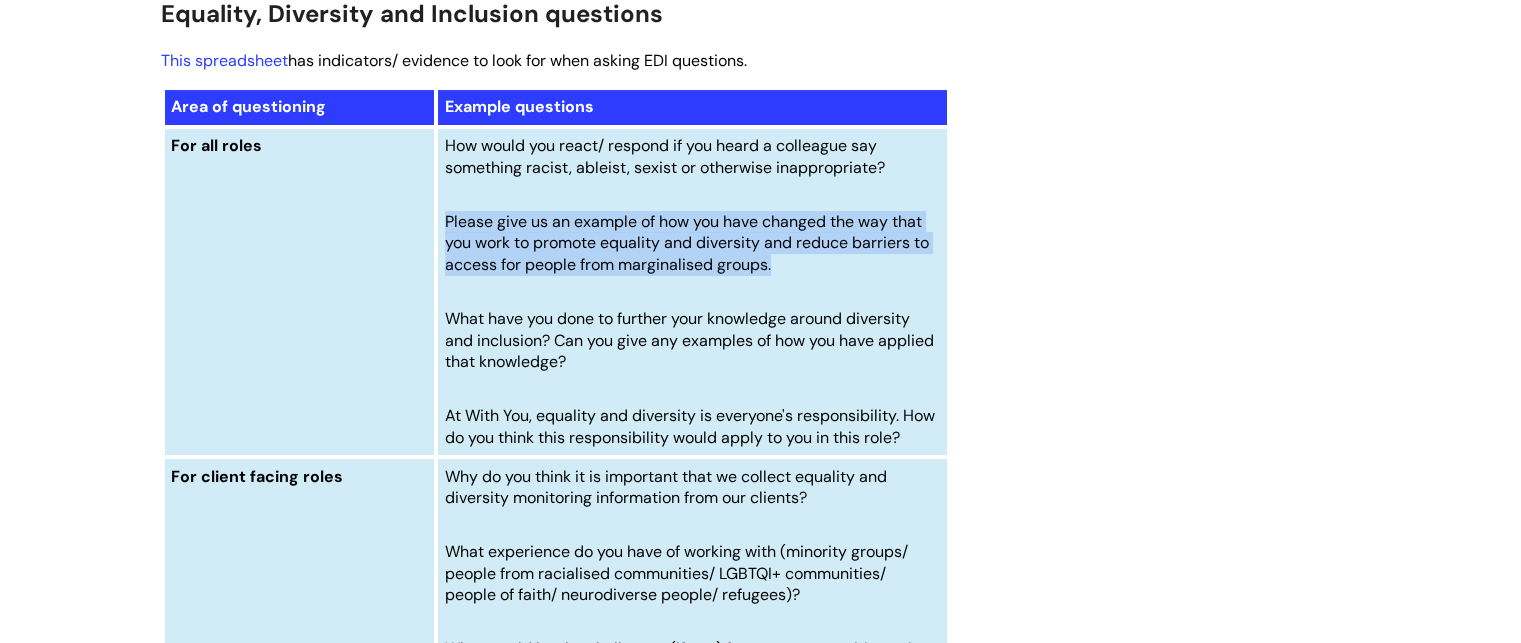 drag, startPoint x: 448, startPoint y: 272, endPoint x: 852, endPoint y: 319, distance: 406.72473 